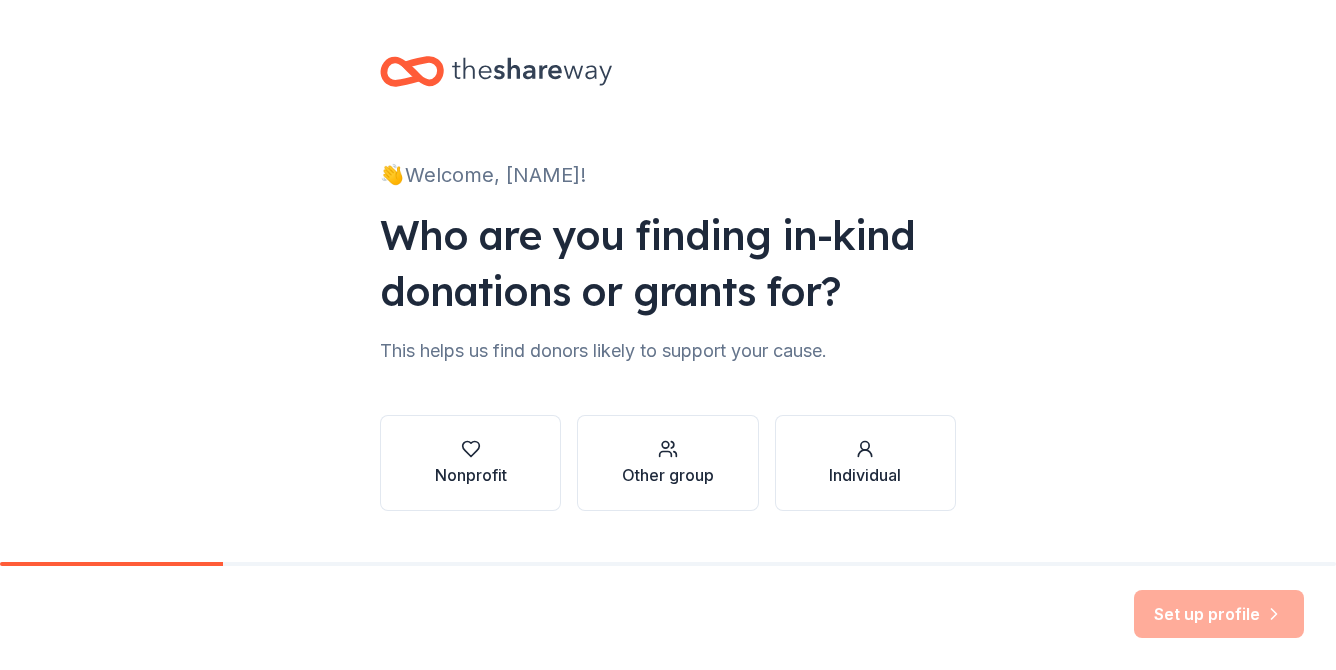 scroll, scrollTop: 0, scrollLeft: 0, axis: both 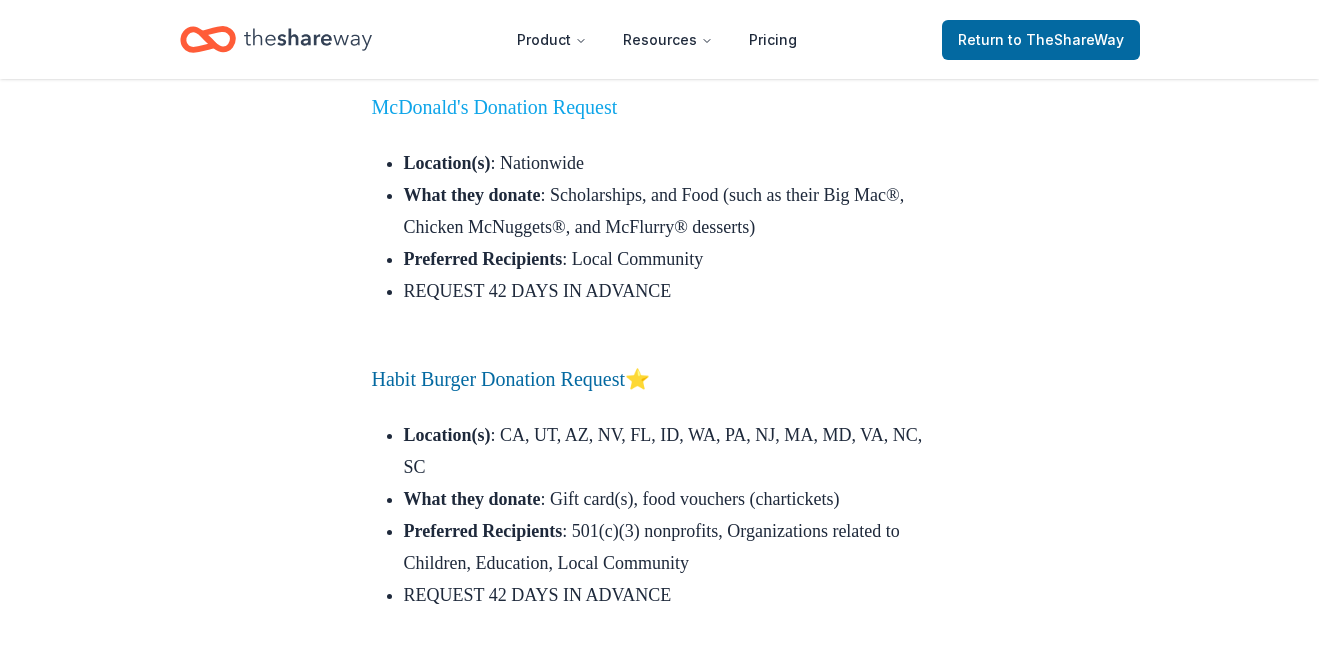 click on "McDonald's Donation Request" at bounding box center (495, 107) 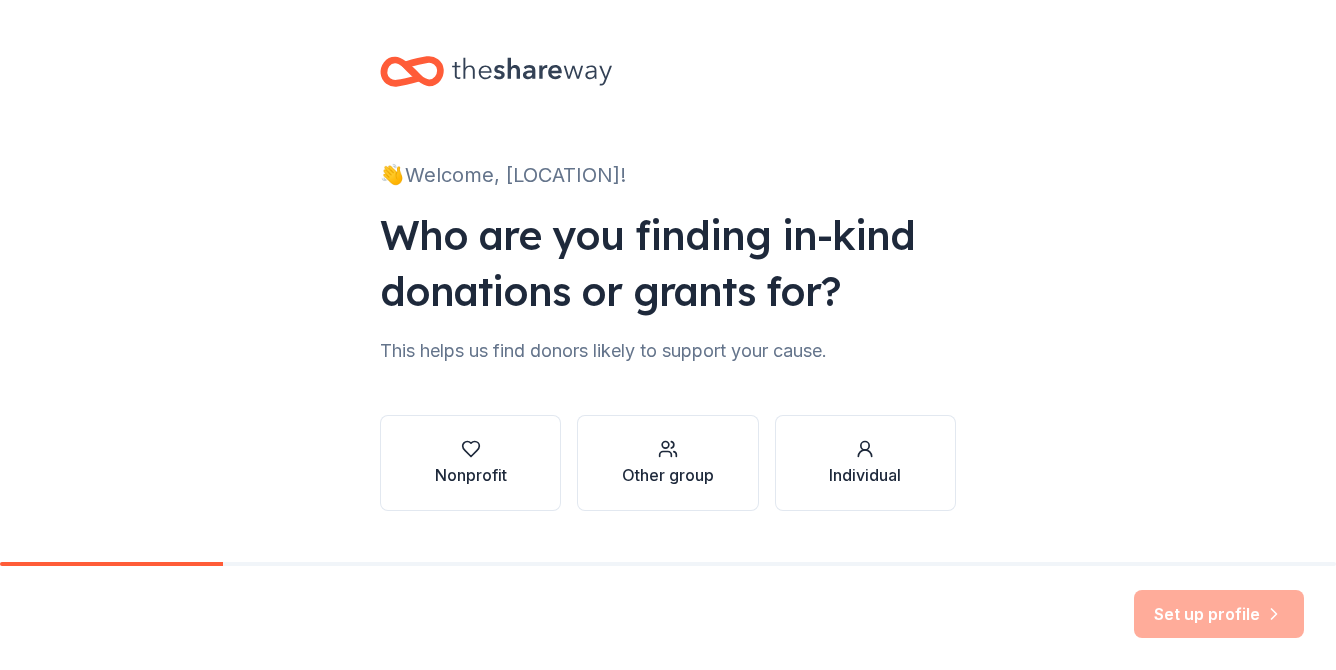 scroll, scrollTop: 0, scrollLeft: 0, axis: both 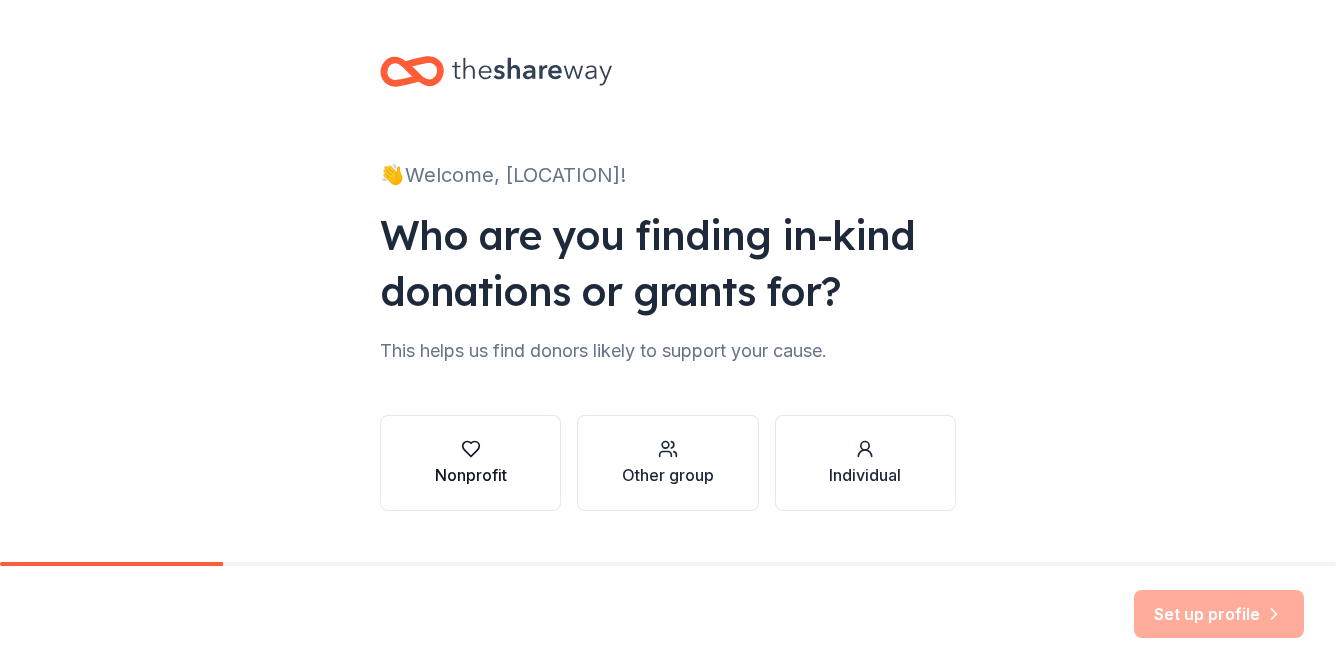 click on "Nonprofit" at bounding box center [470, 463] 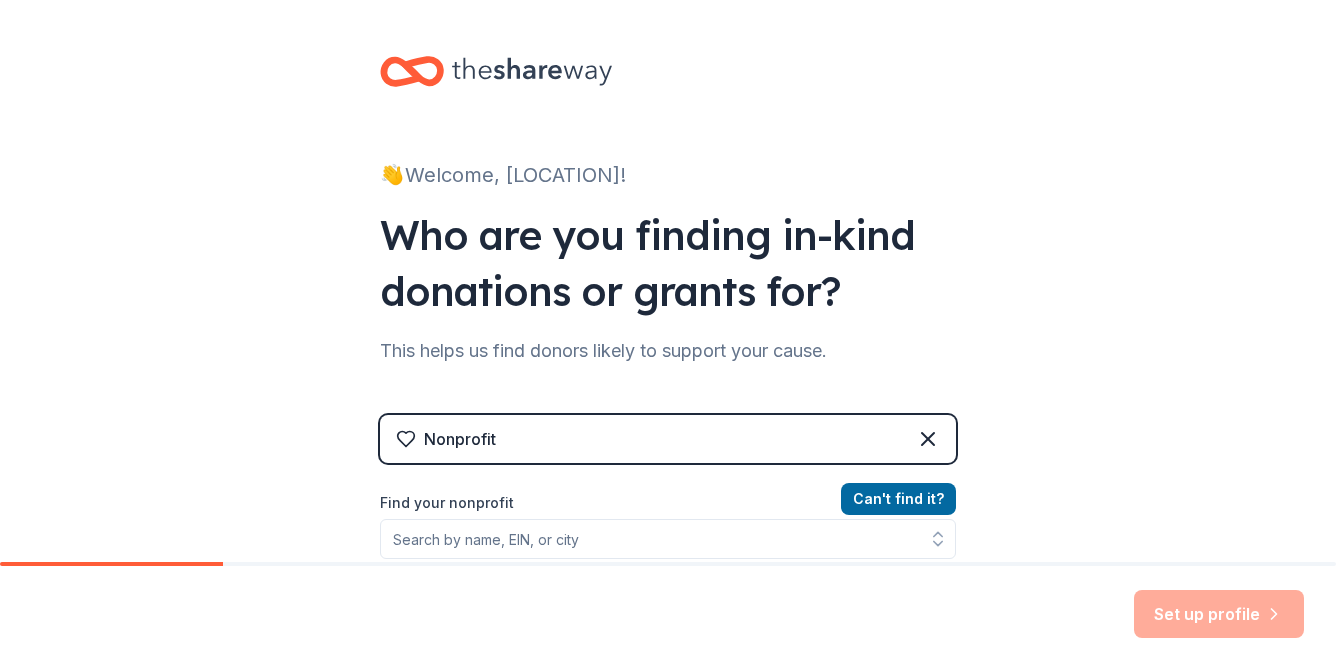 scroll, scrollTop: 100, scrollLeft: 0, axis: vertical 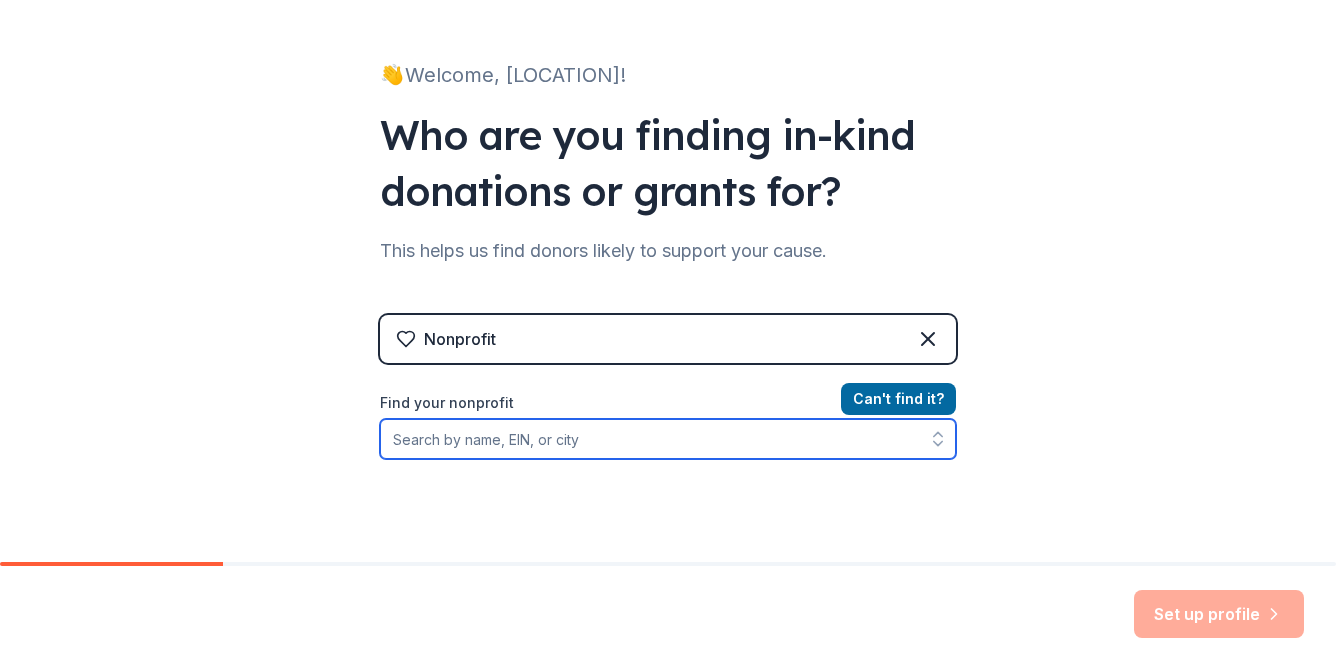 click on "Find your nonprofit" at bounding box center [668, 439] 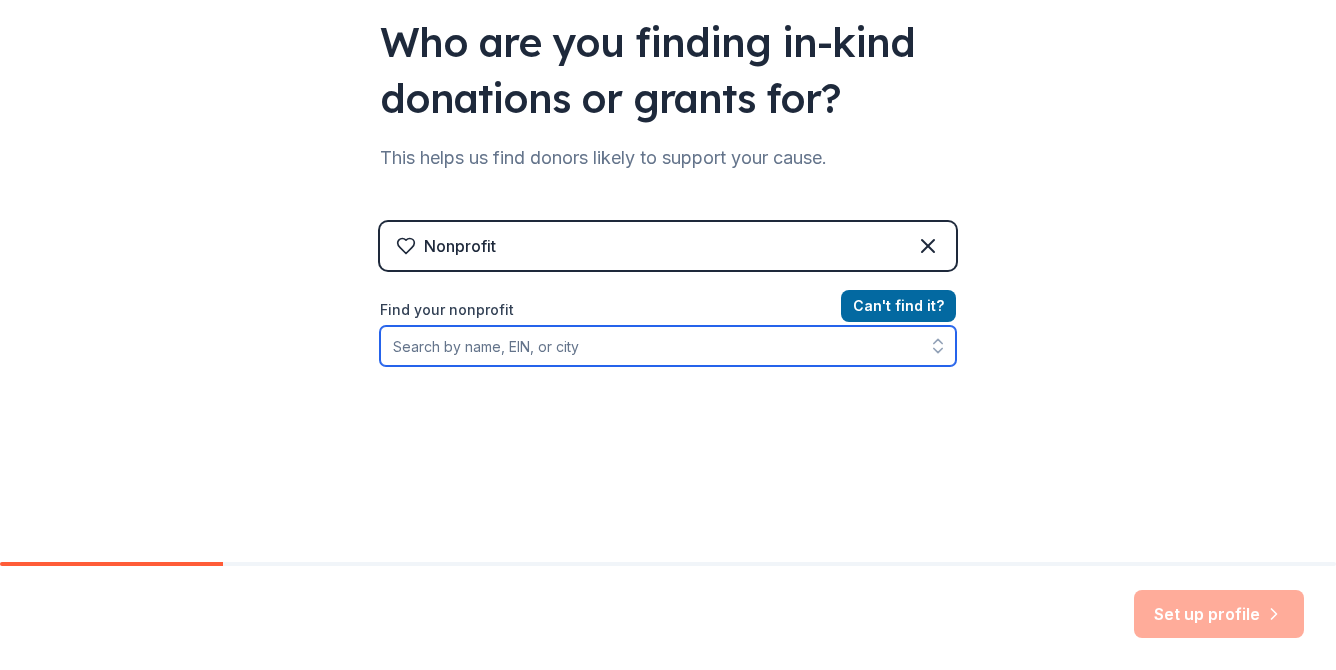 scroll, scrollTop: 93, scrollLeft: 0, axis: vertical 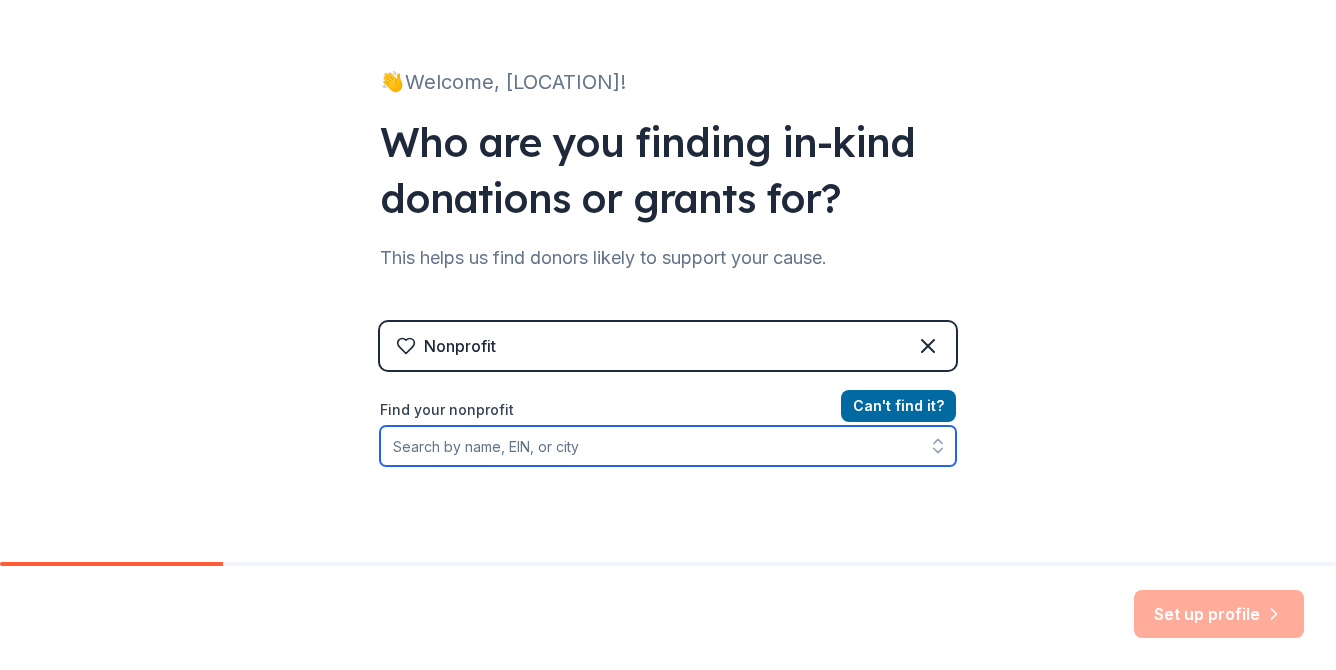 click on "Find your nonprofit" at bounding box center [668, 446] 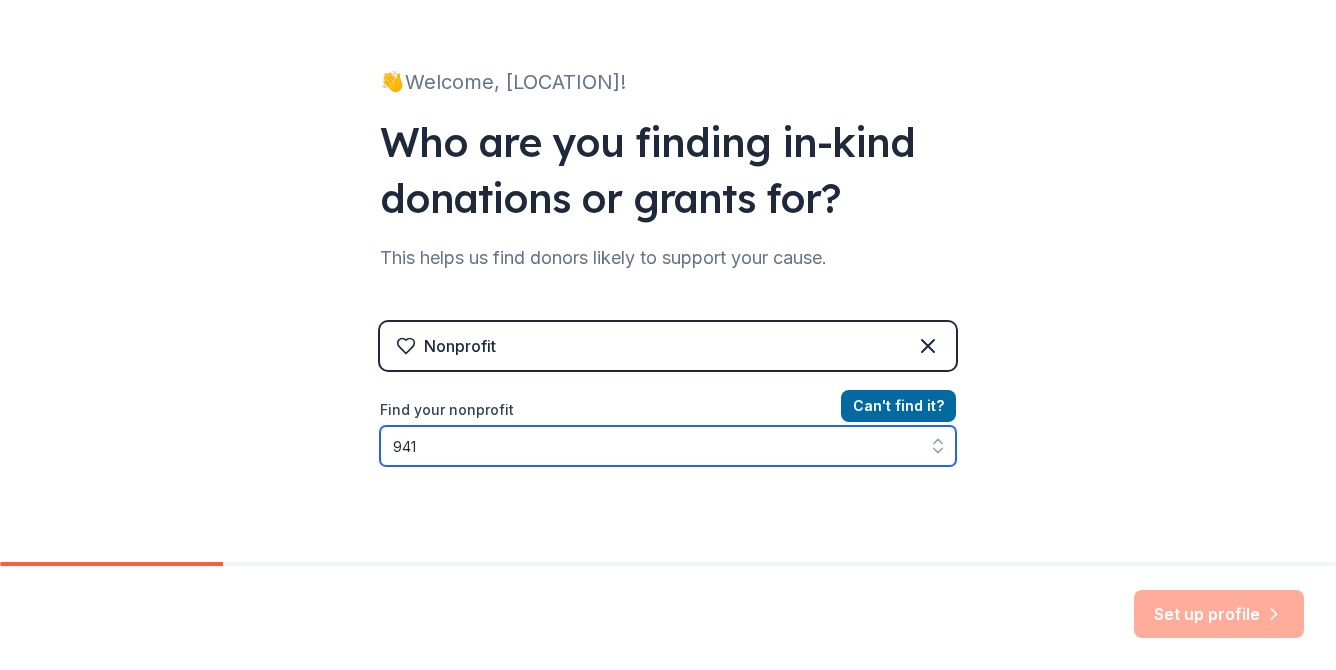 scroll, scrollTop: 97, scrollLeft: 0, axis: vertical 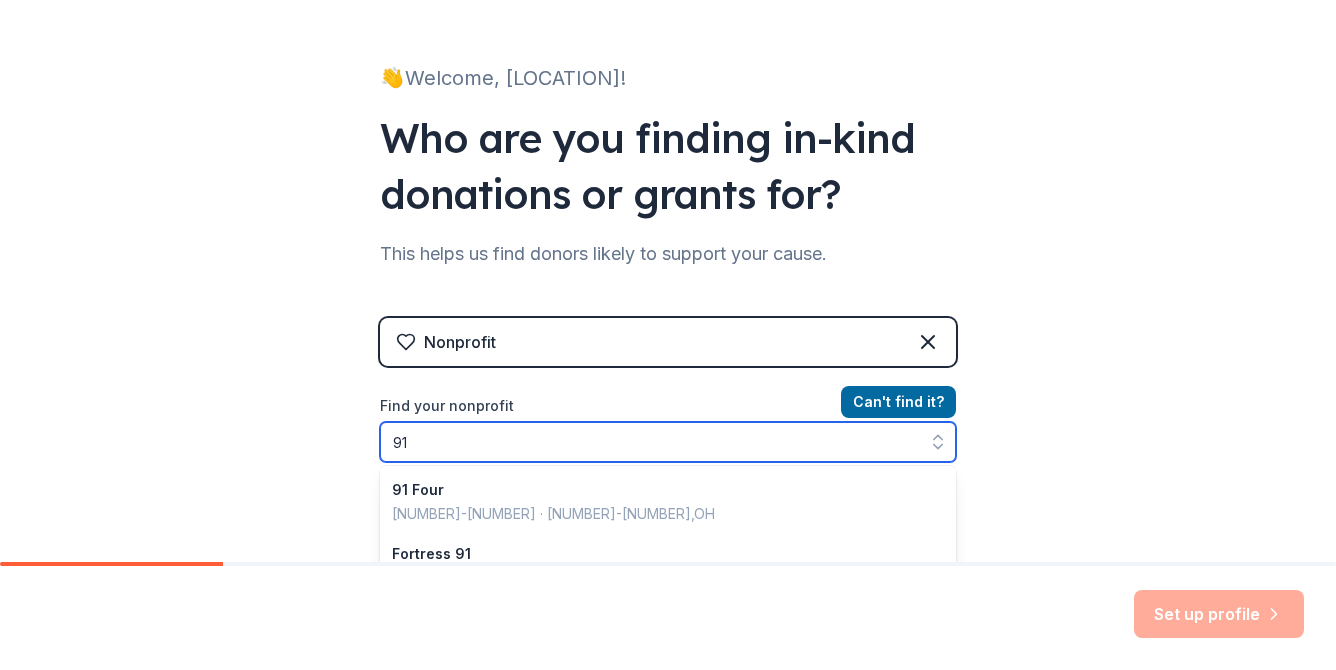 type on "9" 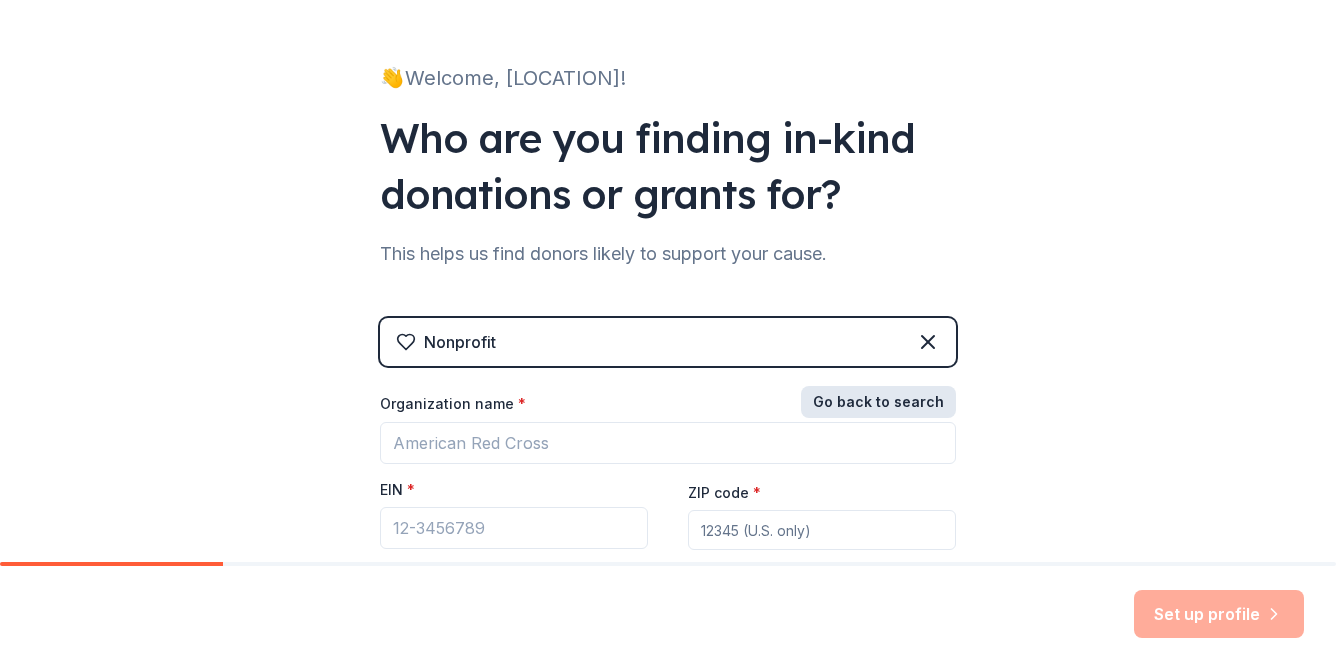 click on "Go back to search" at bounding box center [878, 402] 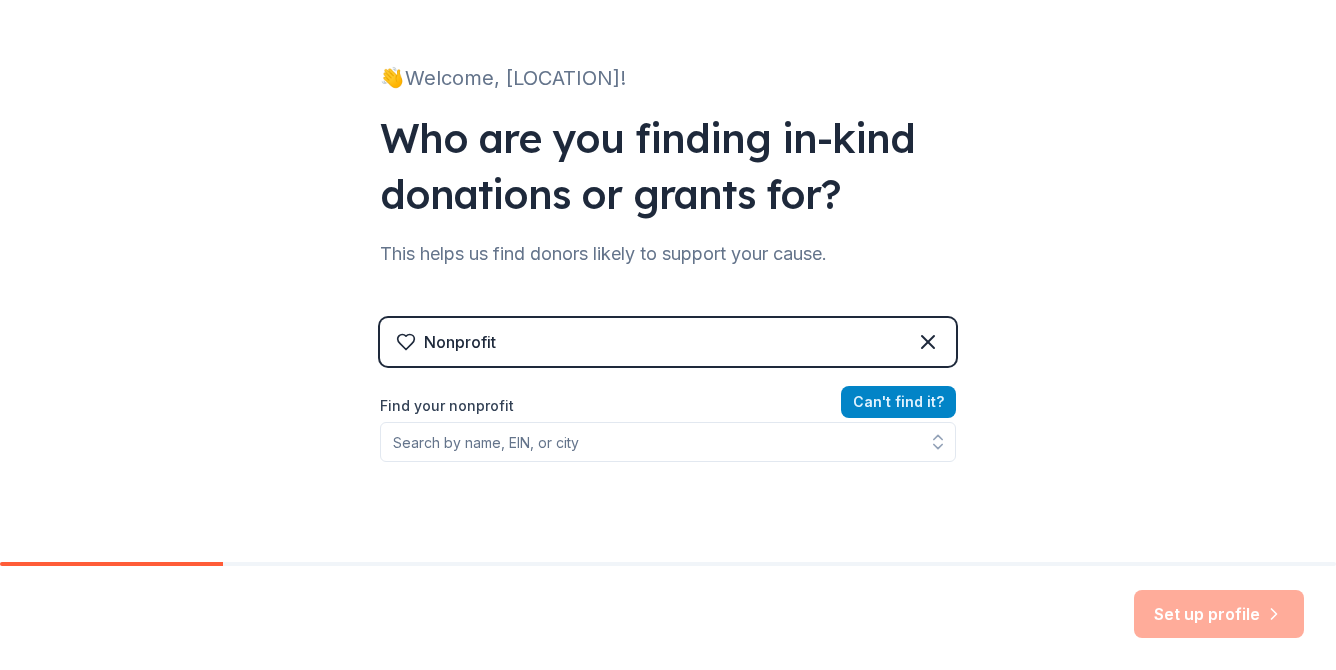 click on "Can ' t find it?" at bounding box center (898, 402) 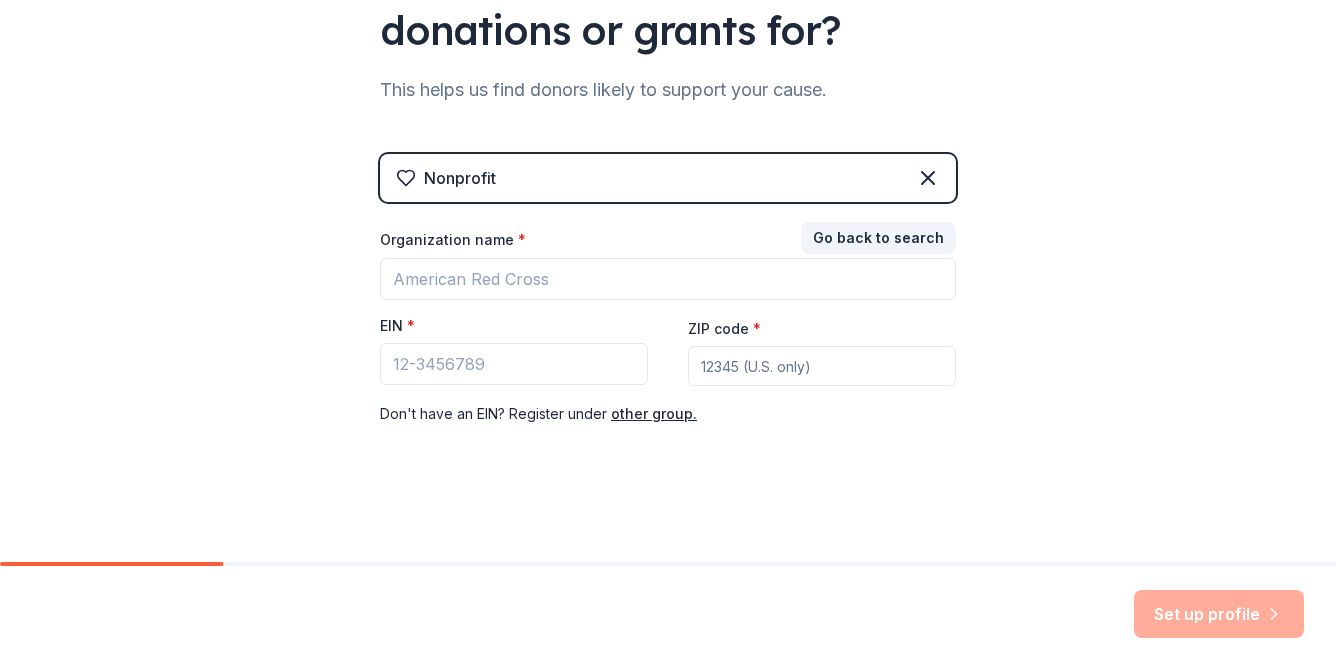 scroll, scrollTop: 0, scrollLeft: 0, axis: both 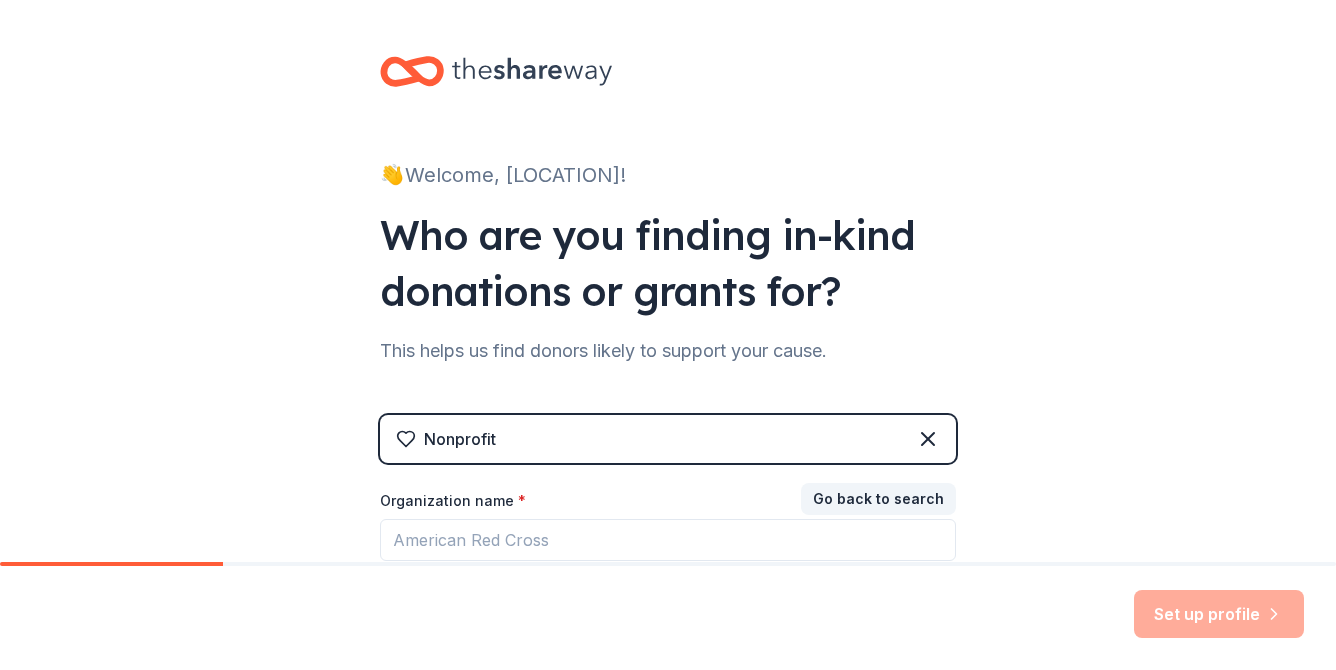 click 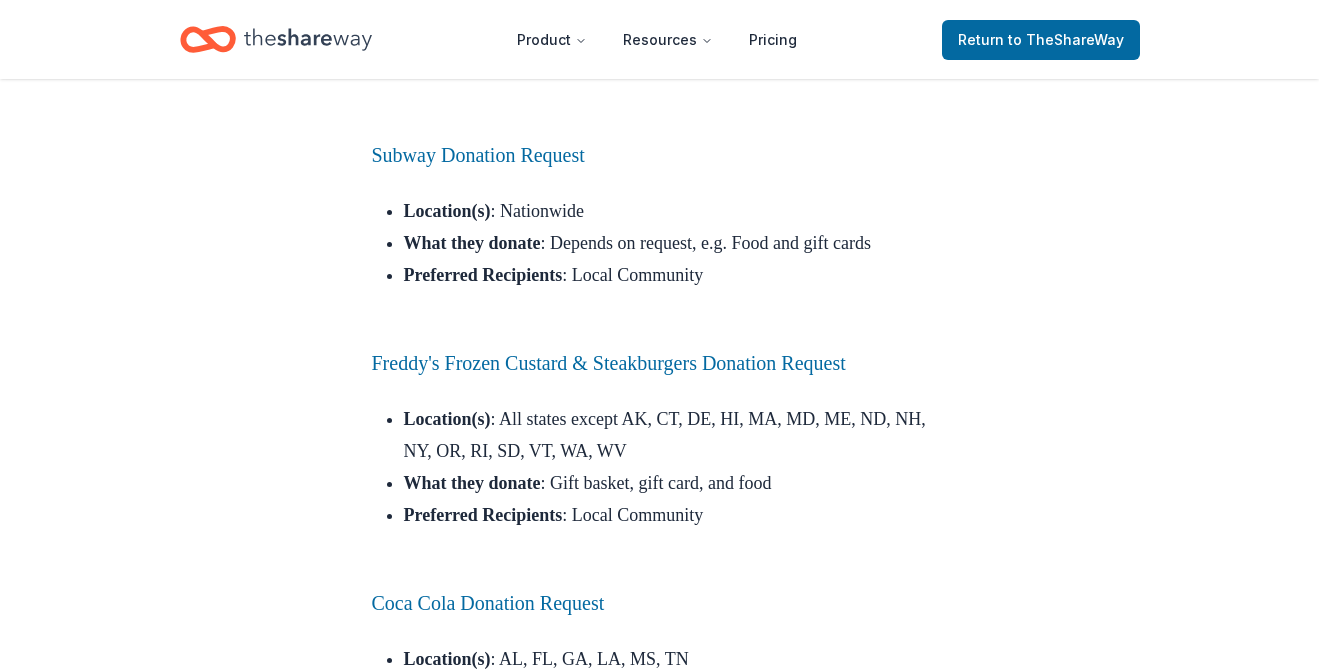 scroll, scrollTop: 6700, scrollLeft: 0, axis: vertical 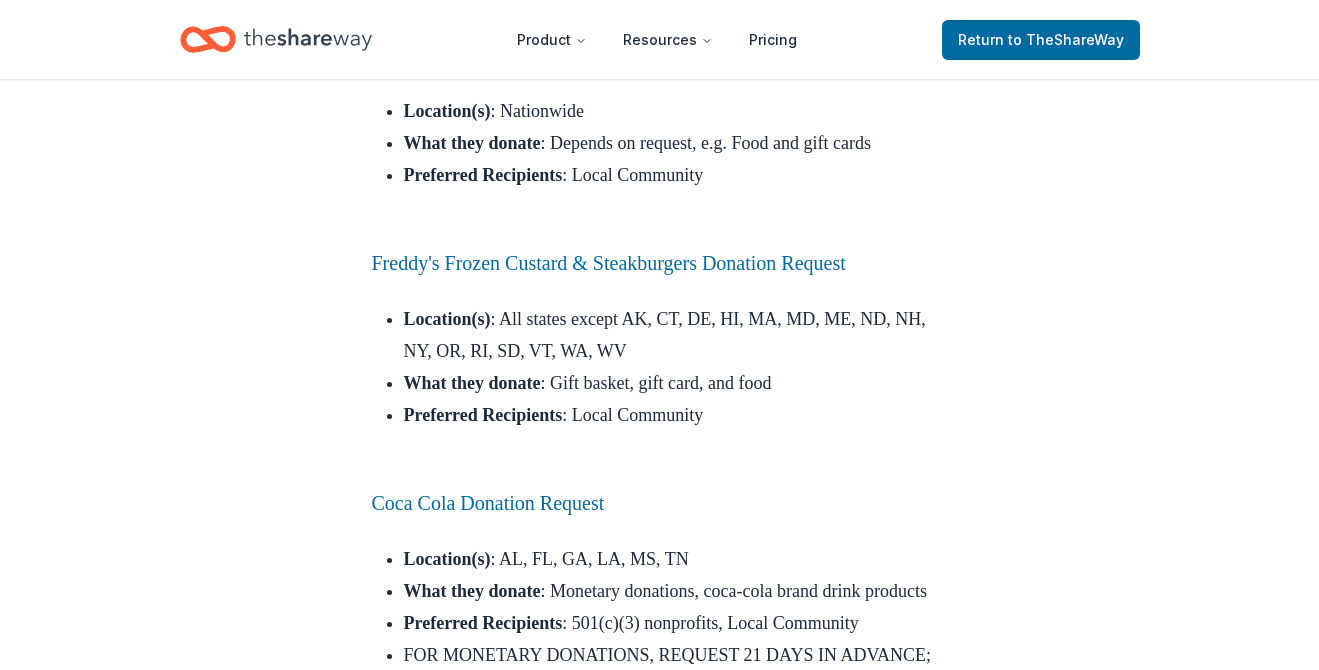 click on "Subway Donation Request" at bounding box center [478, 55] 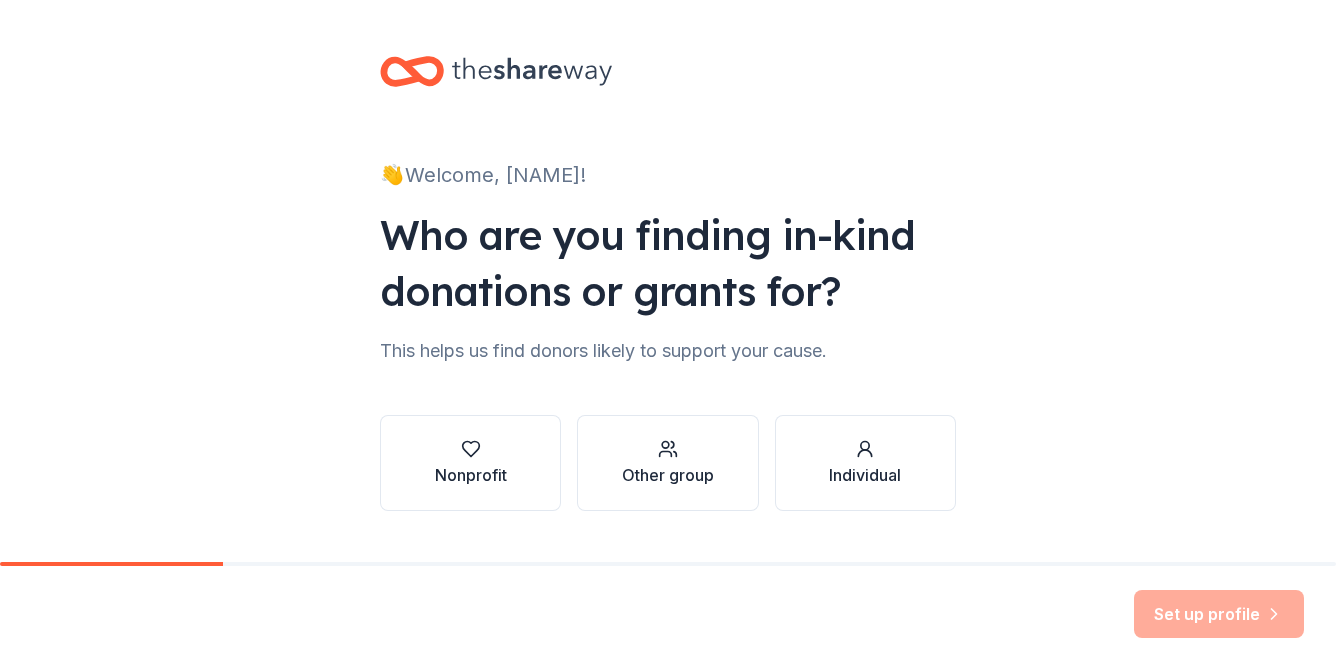 scroll, scrollTop: 0, scrollLeft: 0, axis: both 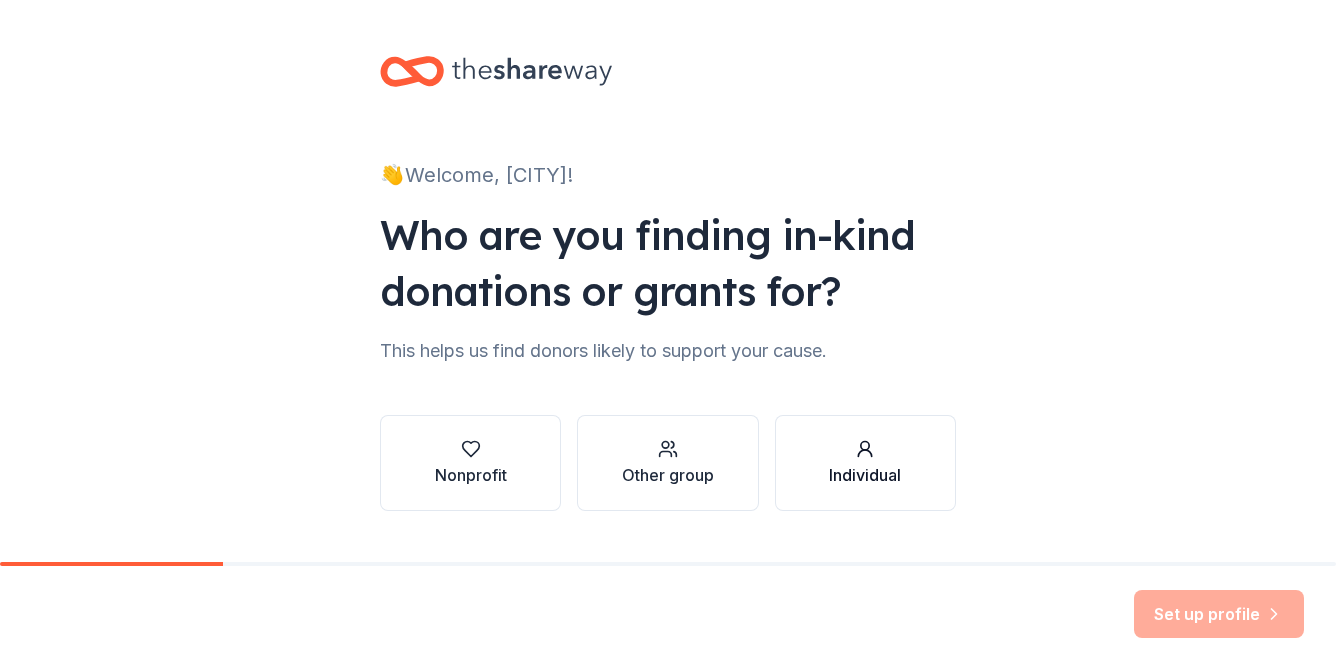 click at bounding box center [865, 449] 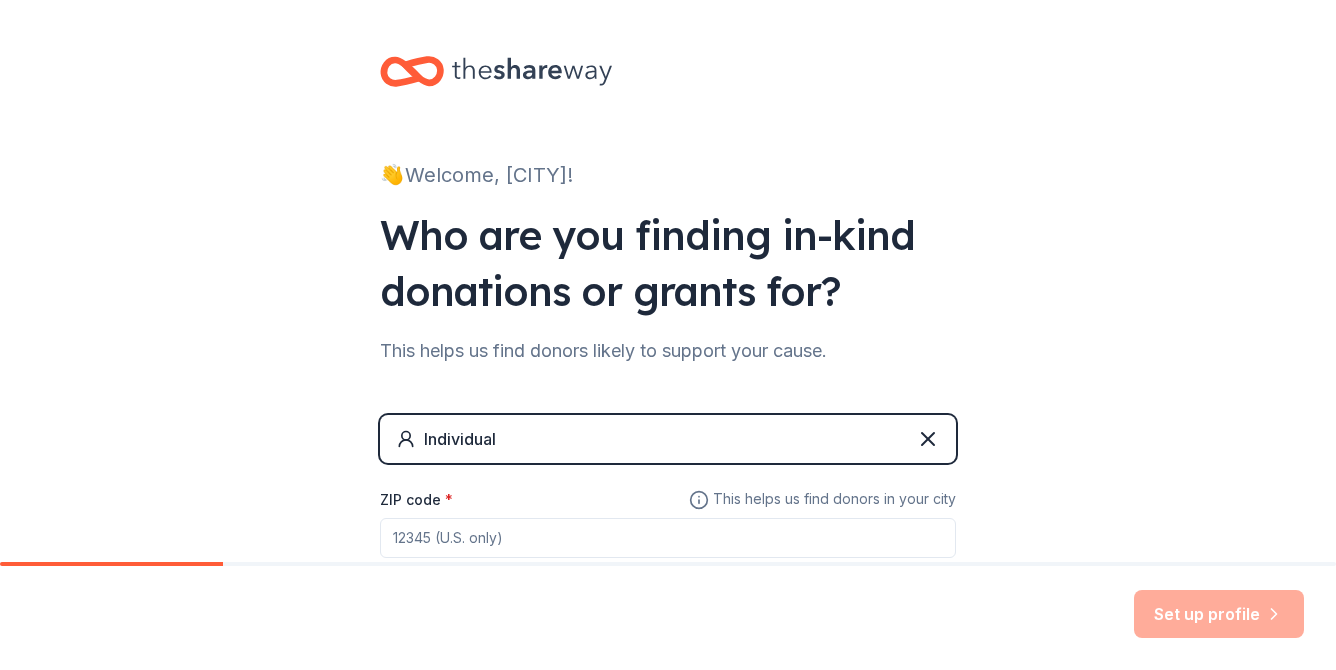 click on "ZIP code *" at bounding box center (668, 538) 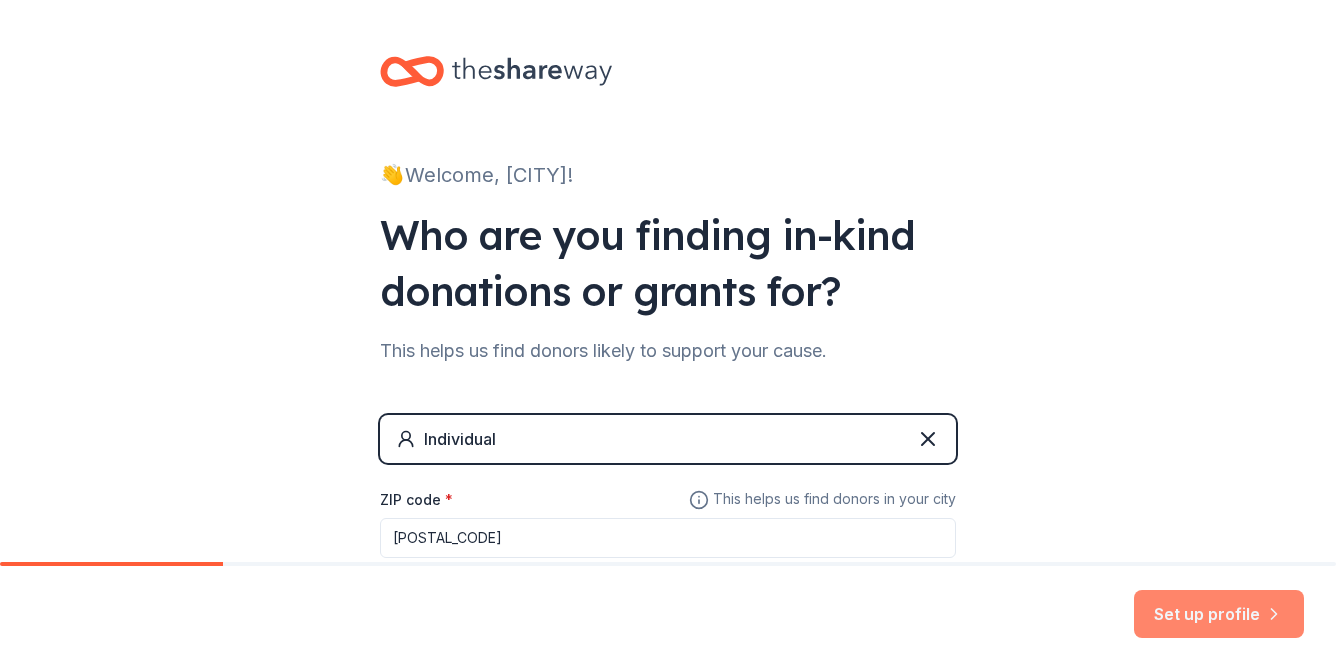 click on "Set up profile" at bounding box center [1219, 614] 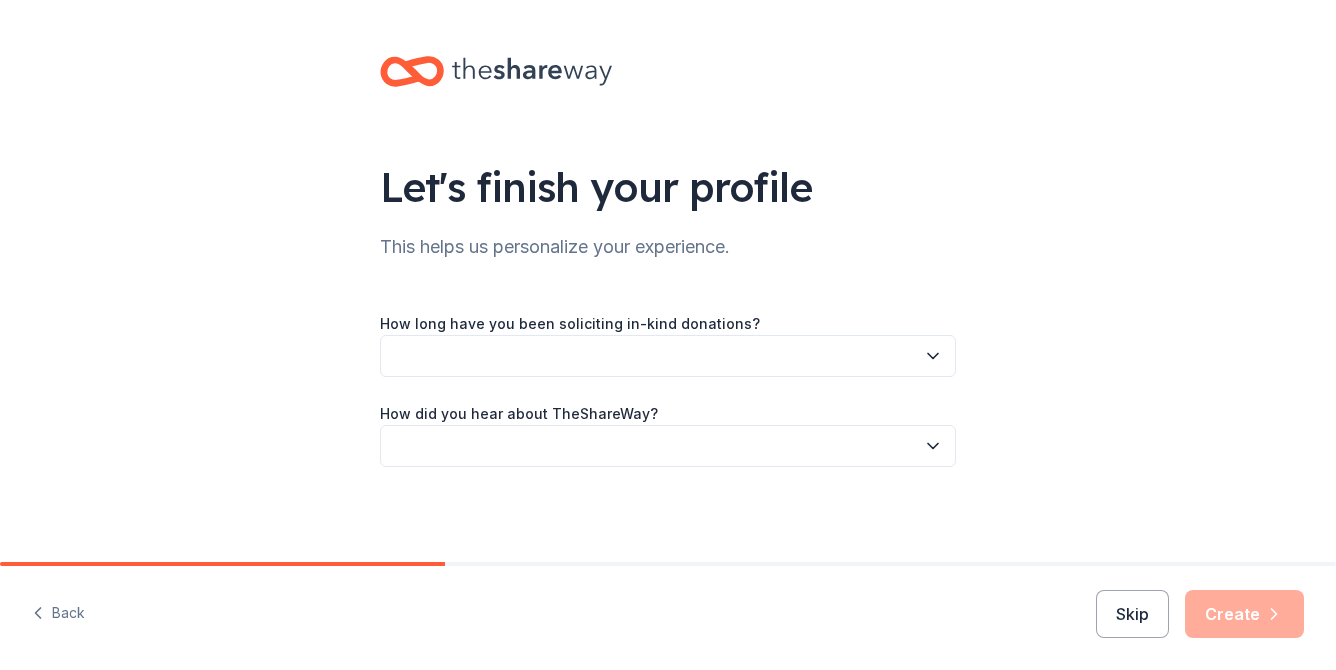 click 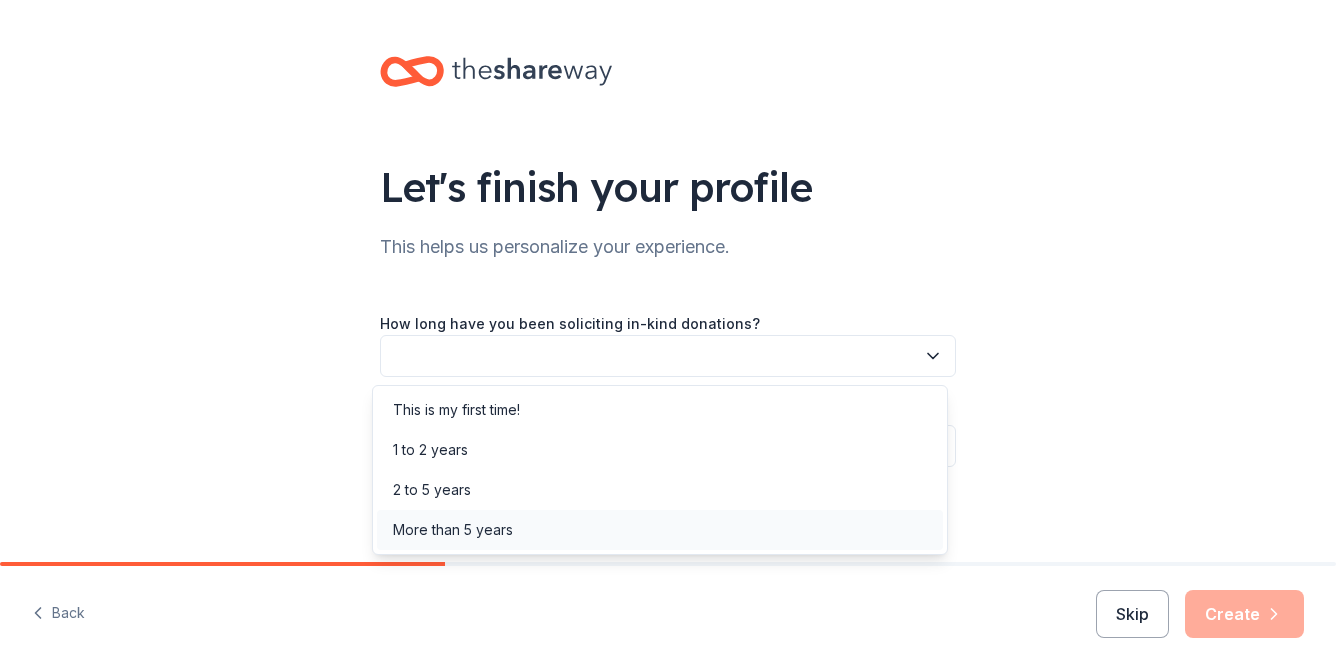 click on "More than 5 years" at bounding box center [660, 530] 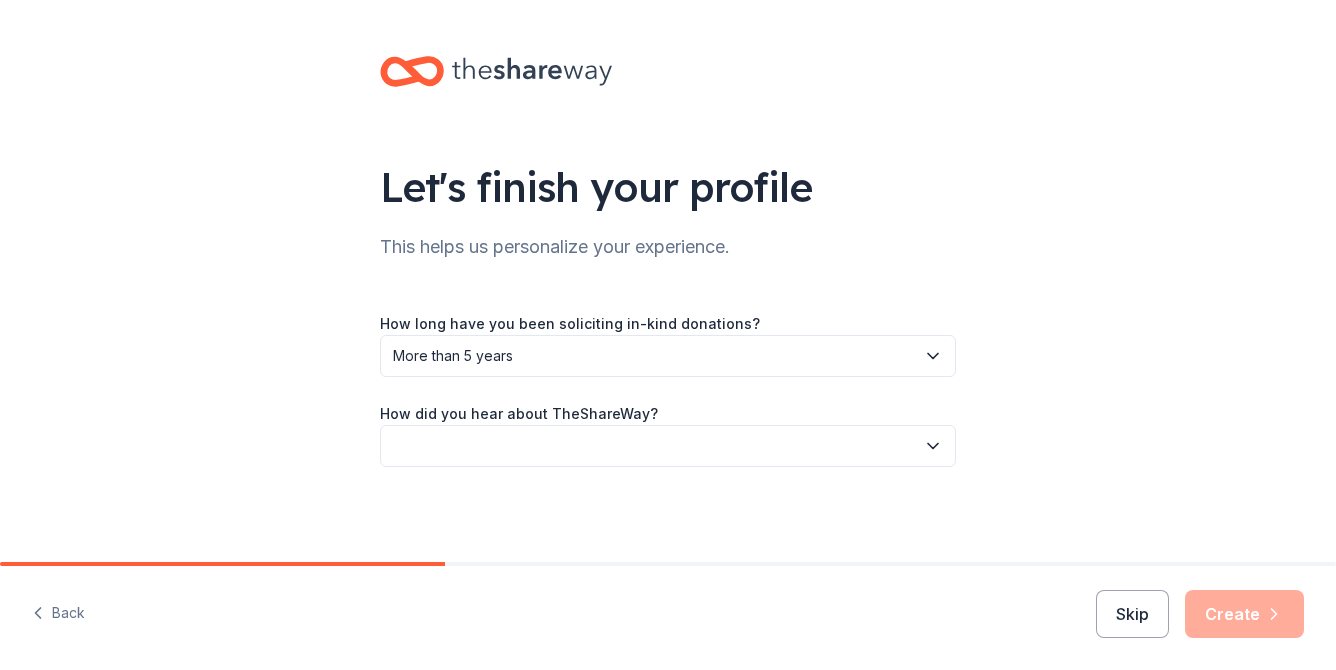 click at bounding box center (668, 446) 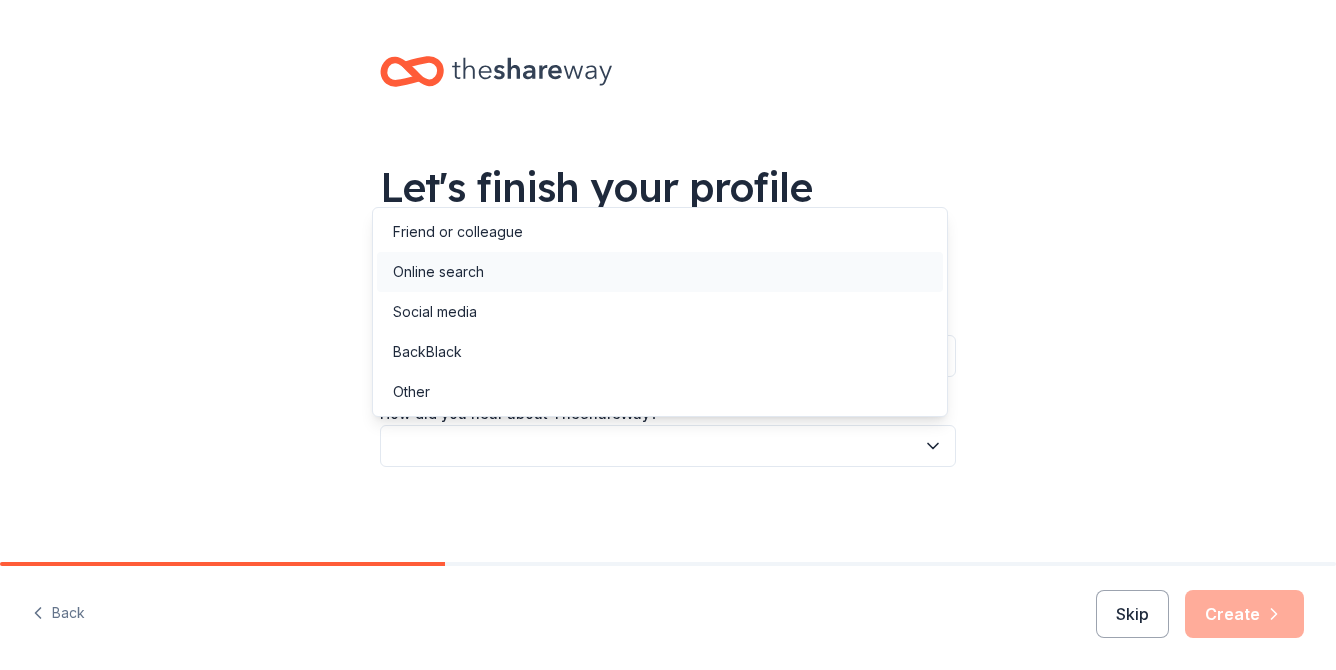 click on "Online search" at bounding box center (660, 272) 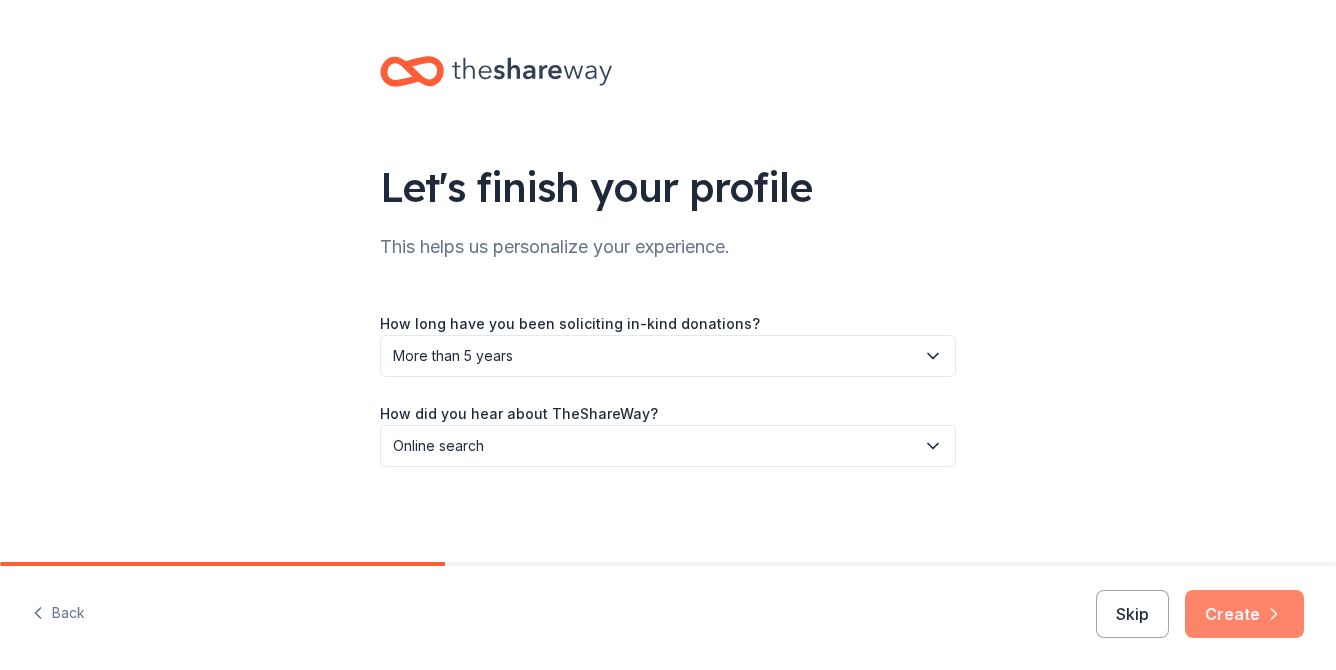 click on "Create" at bounding box center (1244, 614) 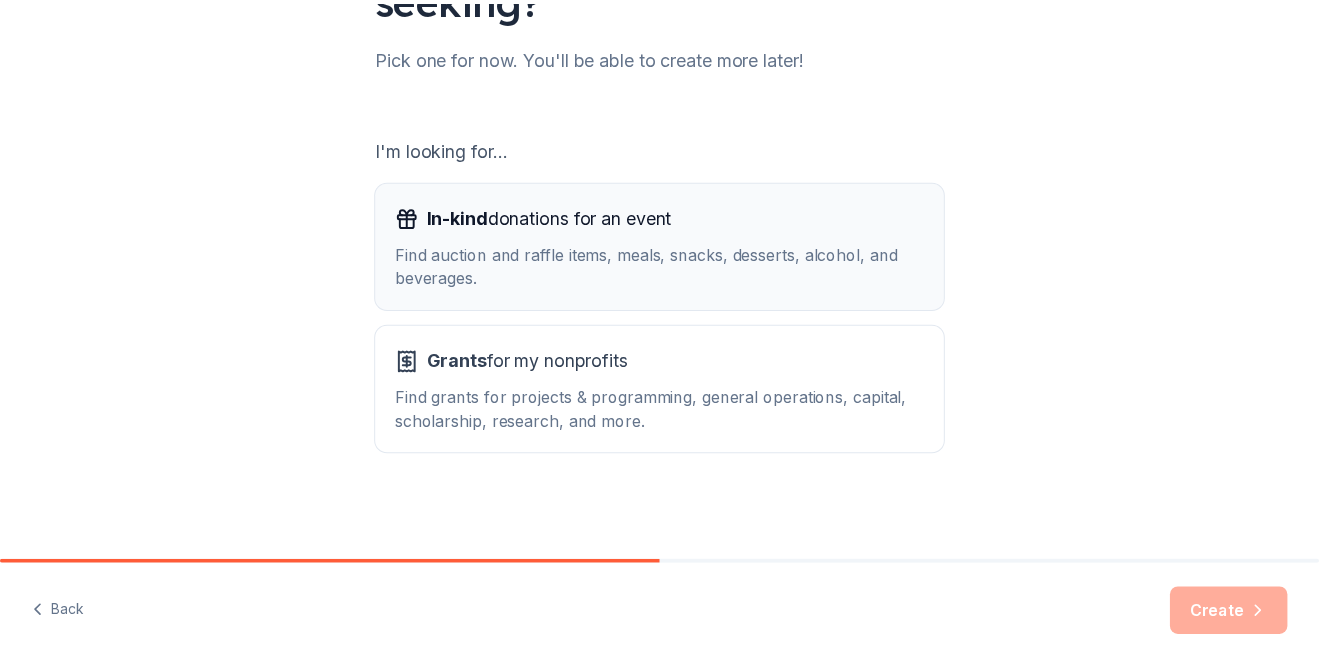 scroll, scrollTop: 45, scrollLeft: 0, axis: vertical 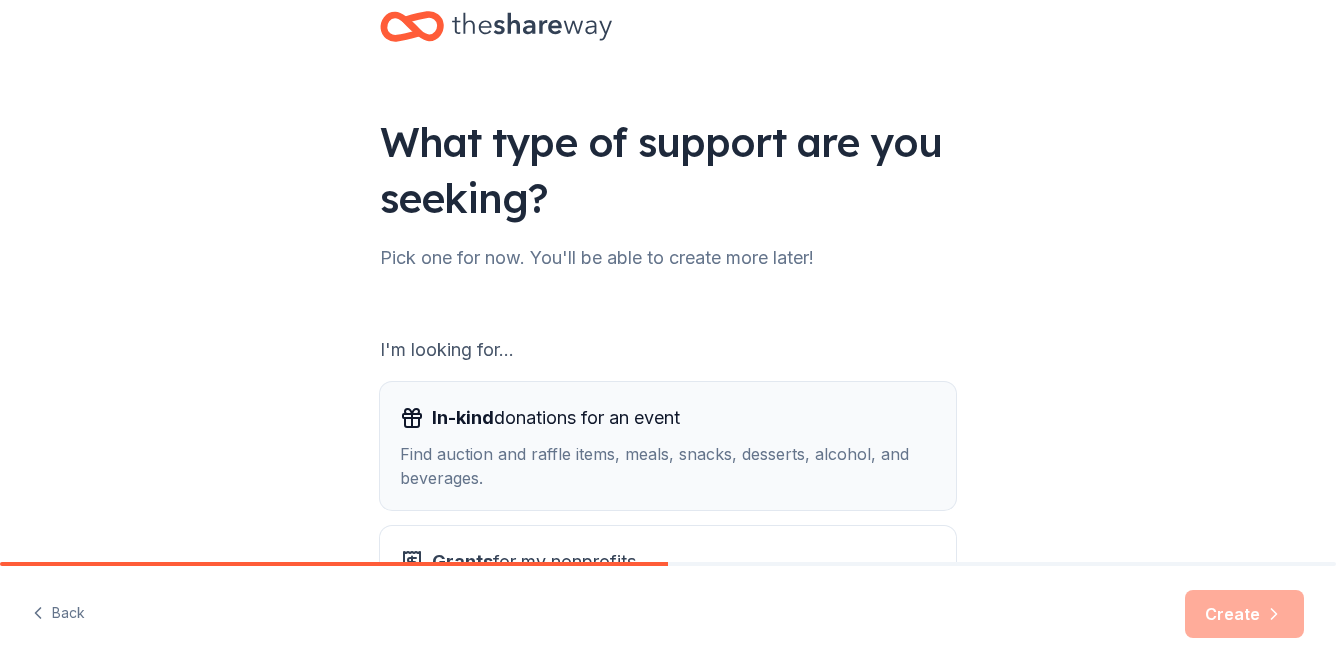 click on "Find auction and raffle items, meals, snacks, desserts, alcohol, and beverages." at bounding box center (668, 466) 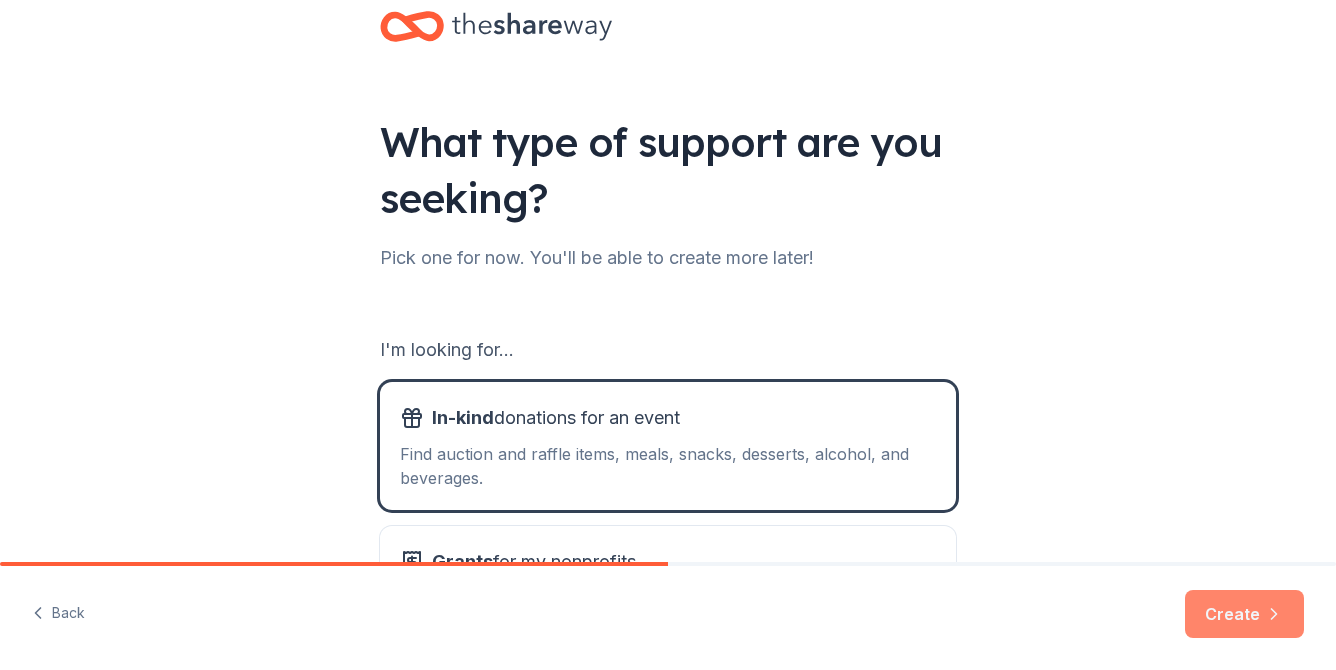 click on "Create" at bounding box center [1244, 614] 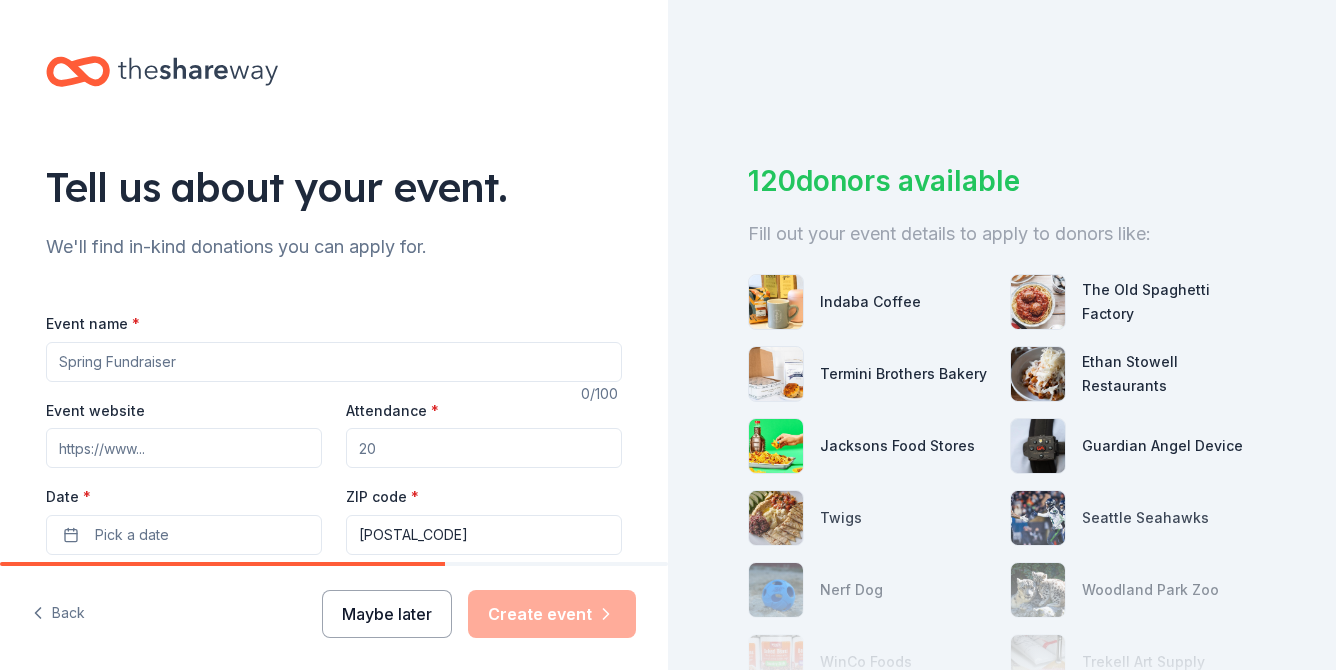 click on "Maybe later" at bounding box center (387, 614) 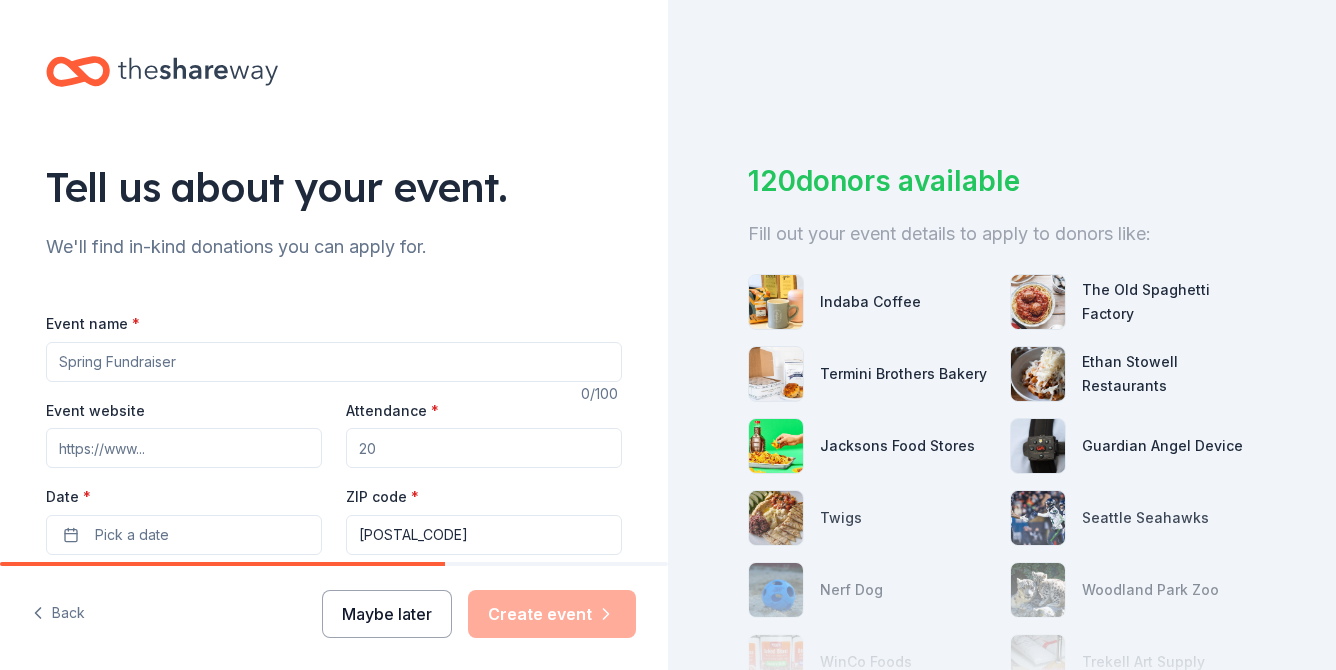click on "Maybe later" at bounding box center [387, 614] 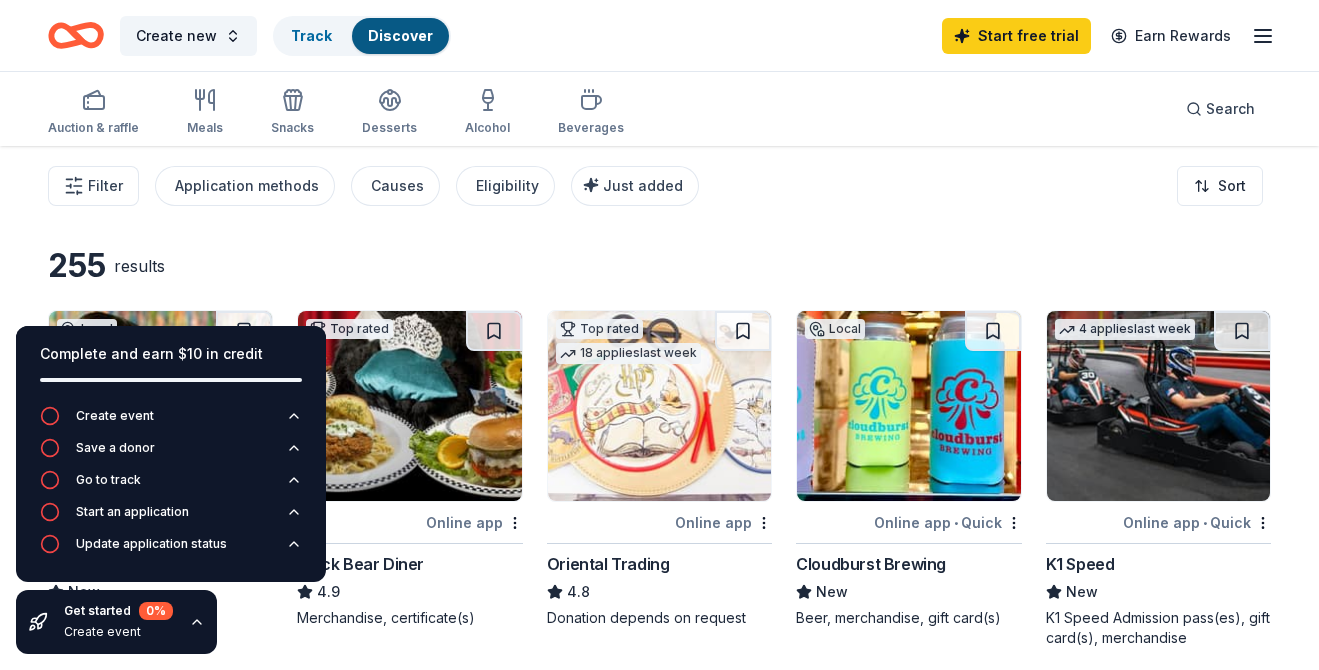 click on "Filter Application methods Causes Eligibility Just added Sort" at bounding box center [659, 186] 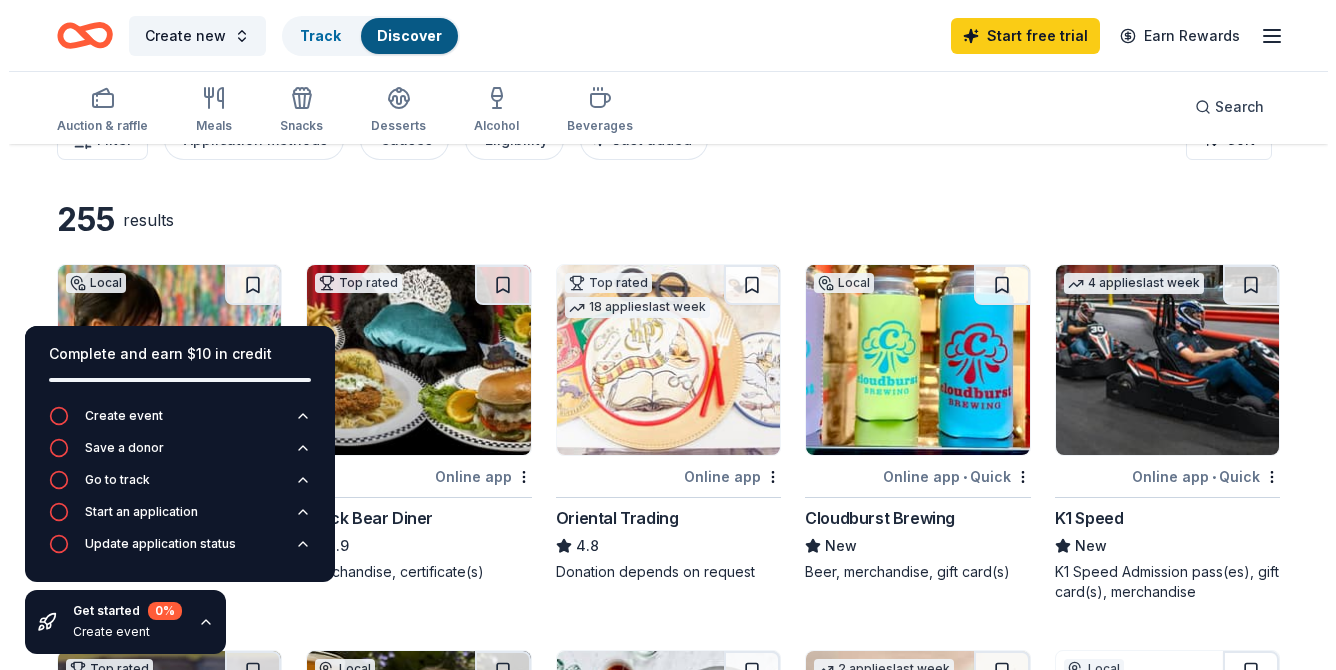 scroll, scrollTop: 0, scrollLeft: 0, axis: both 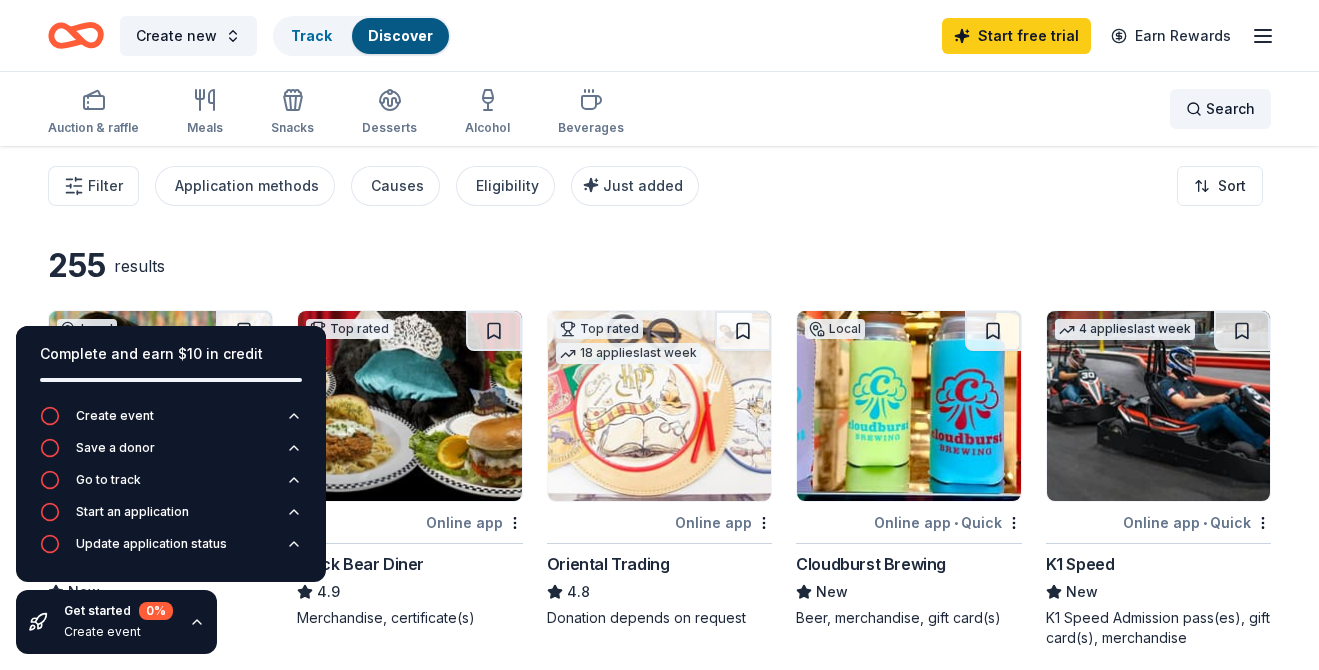 click on "Search" at bounding box center (1230, 109) 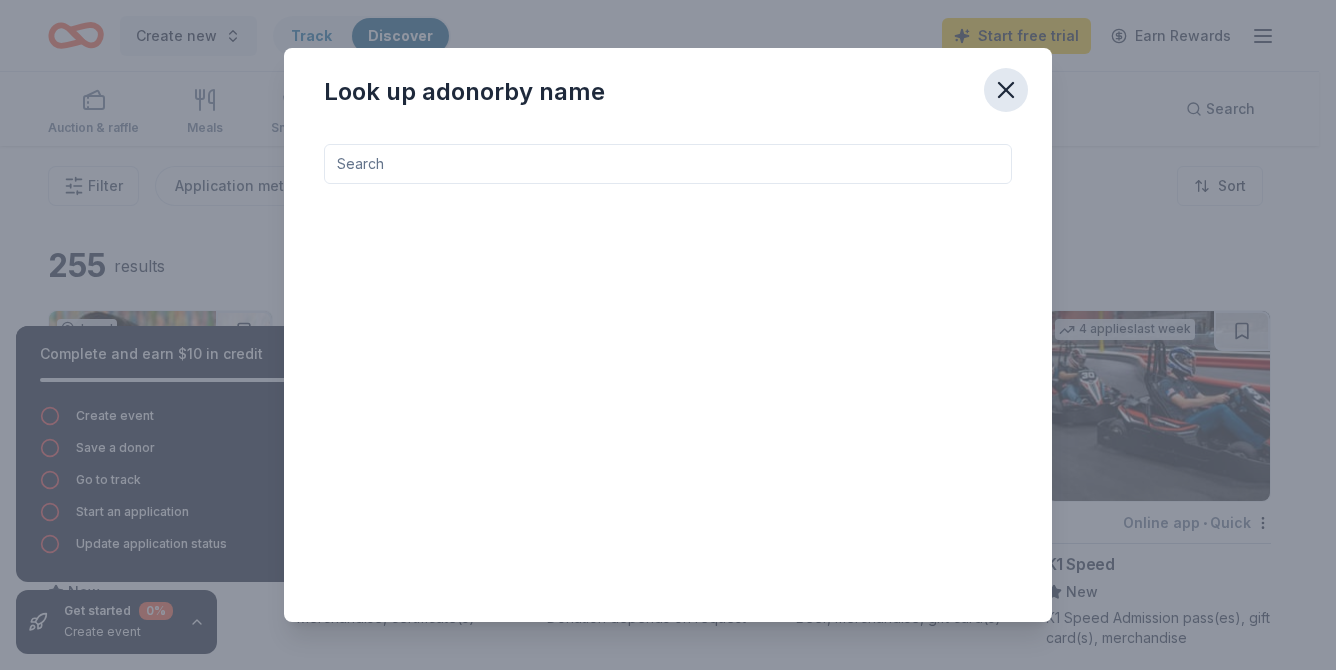 click 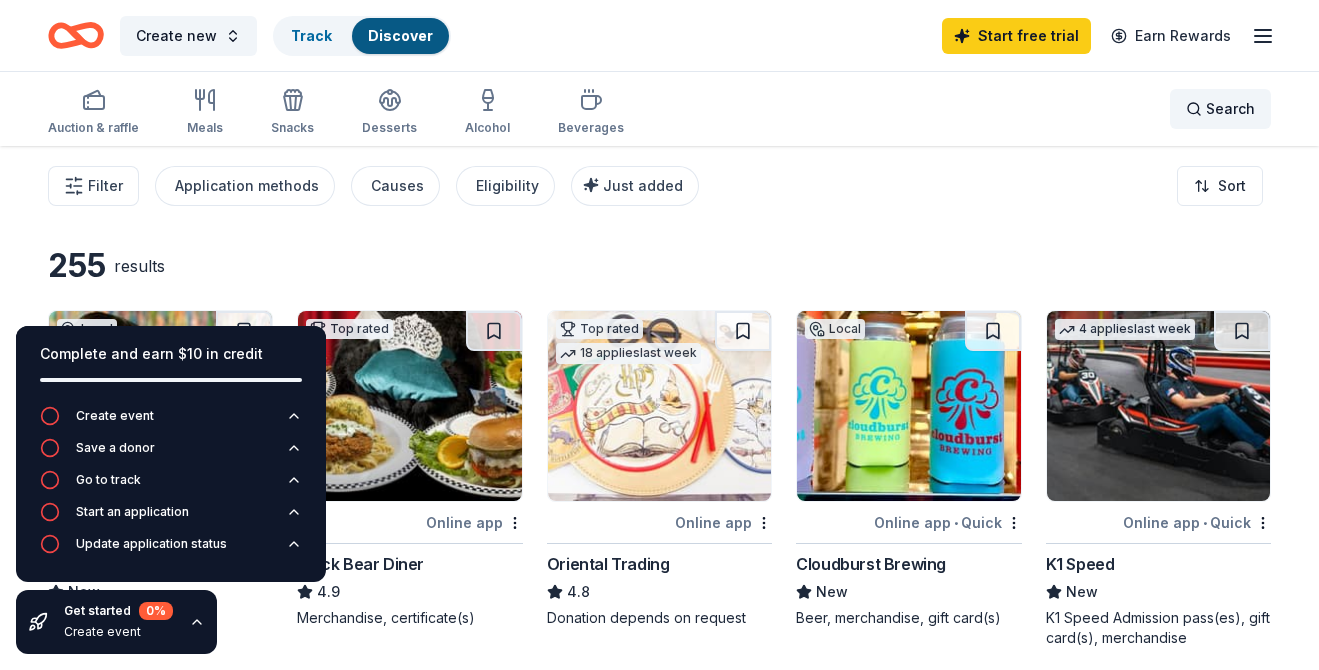 click on "Search" at bounding box center [1230, 109] 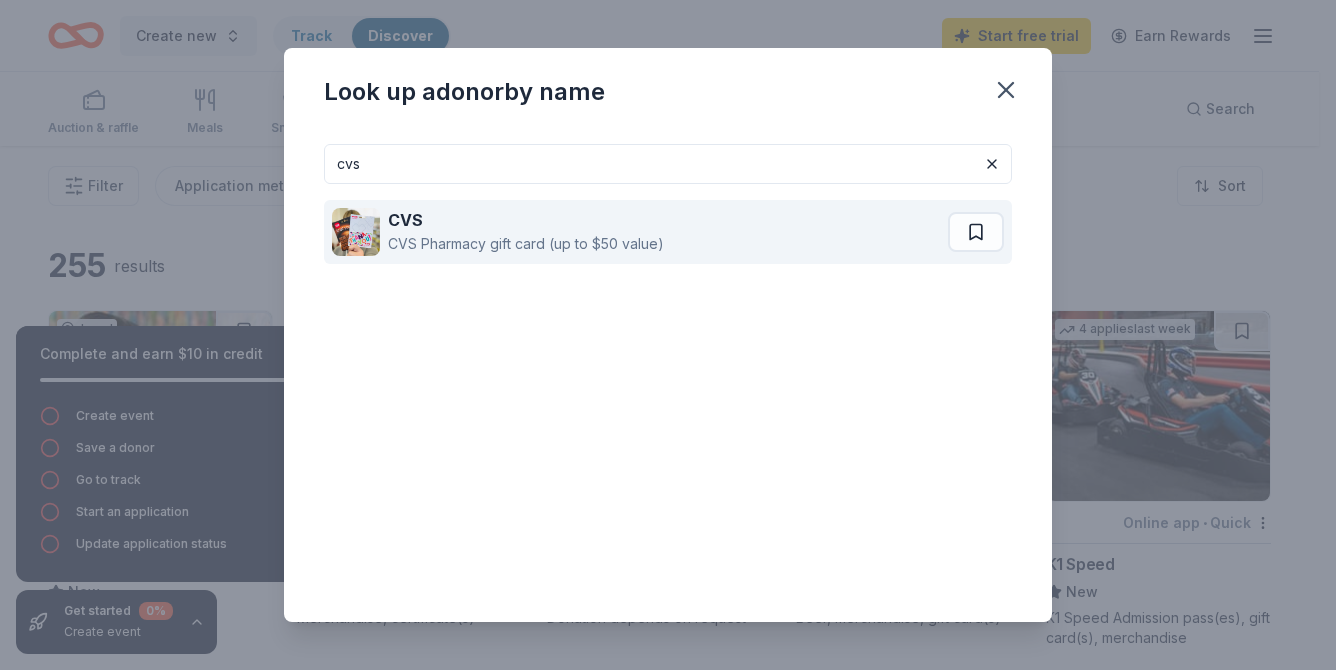 click on "CVS" at bounding box center (526, 220) 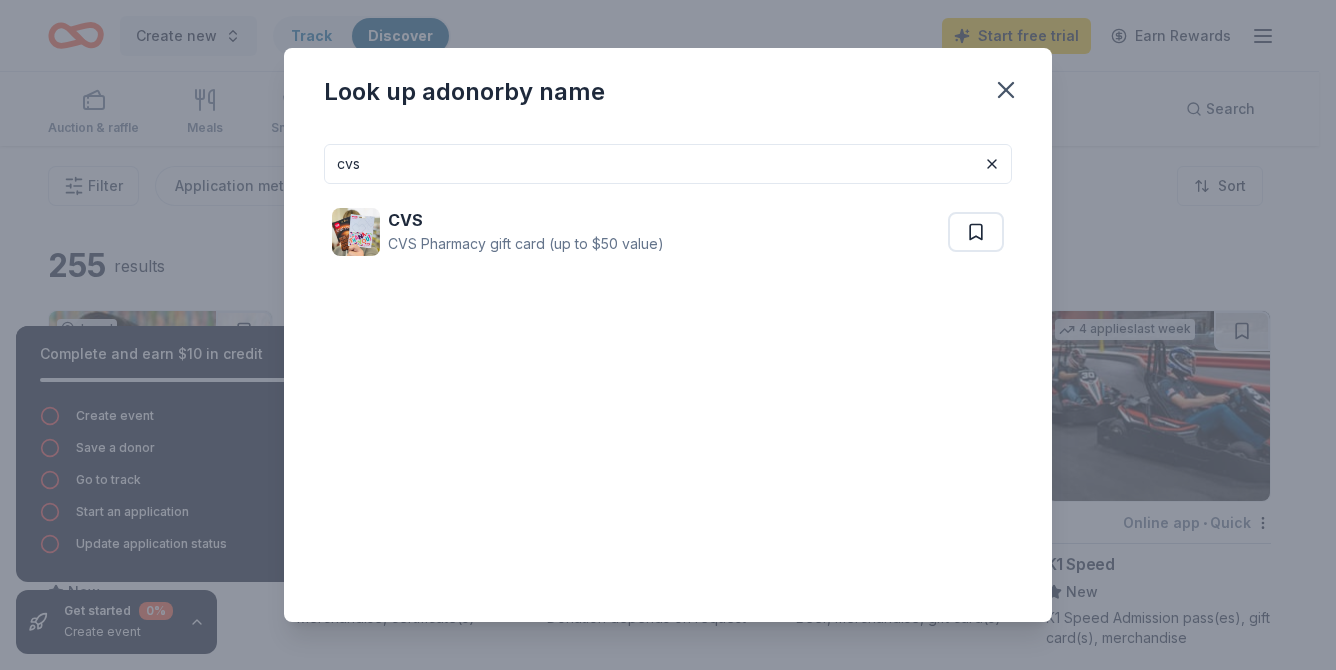 drag, startPoint x: 381, startPoint y: 157, endPoint x: 293, endPoint y: 160, distance: 88.051125 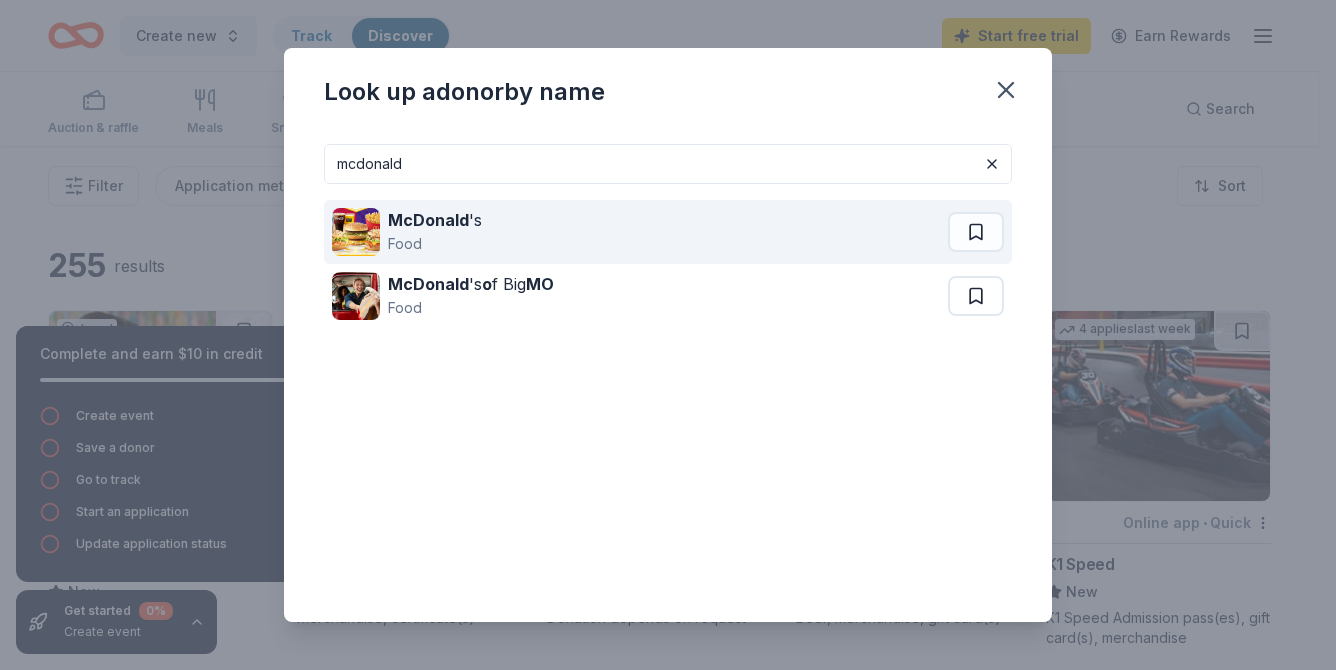 type on "mcdonald" 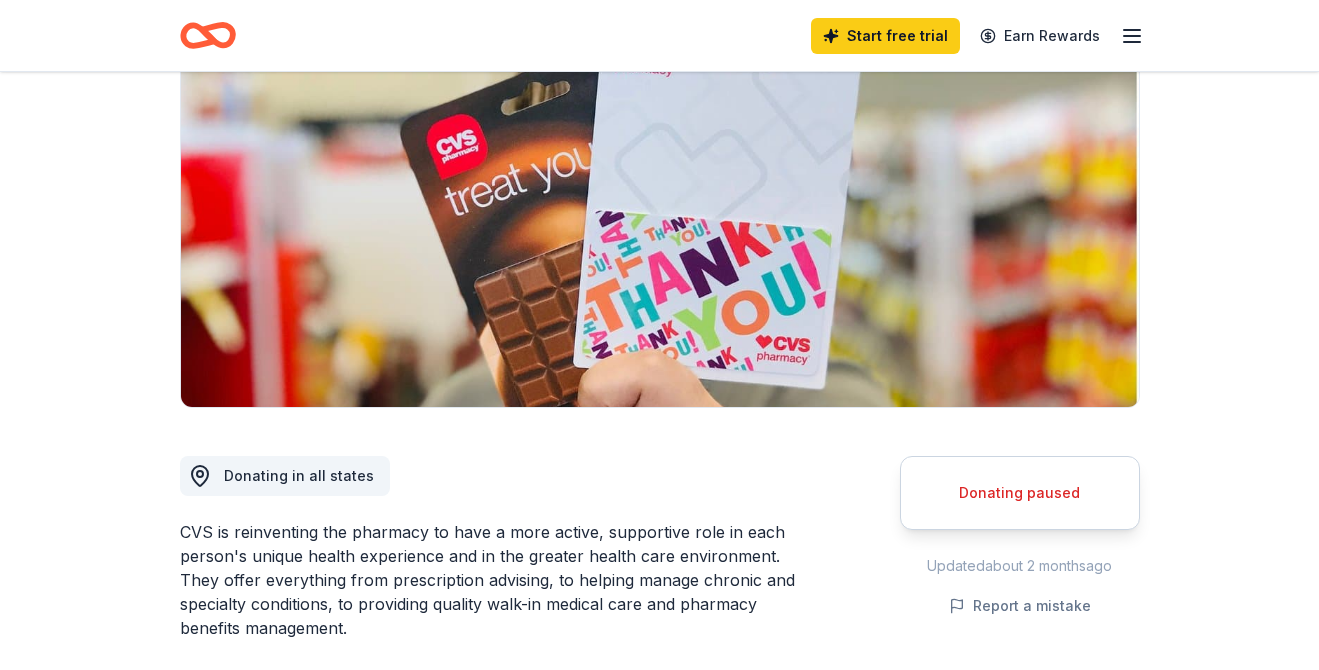 scroll, scrollTop: 0, scrollLeft: 0, axis: both 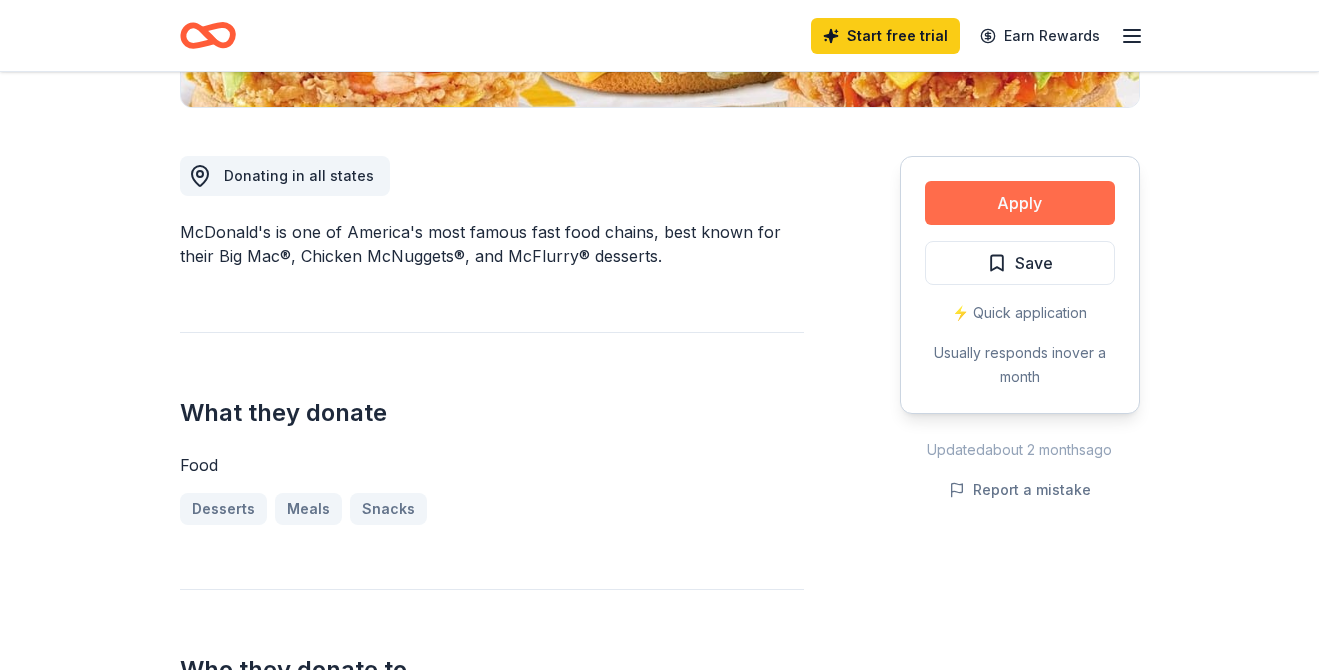 click on "Apply" at bounding box center [1020, 203] 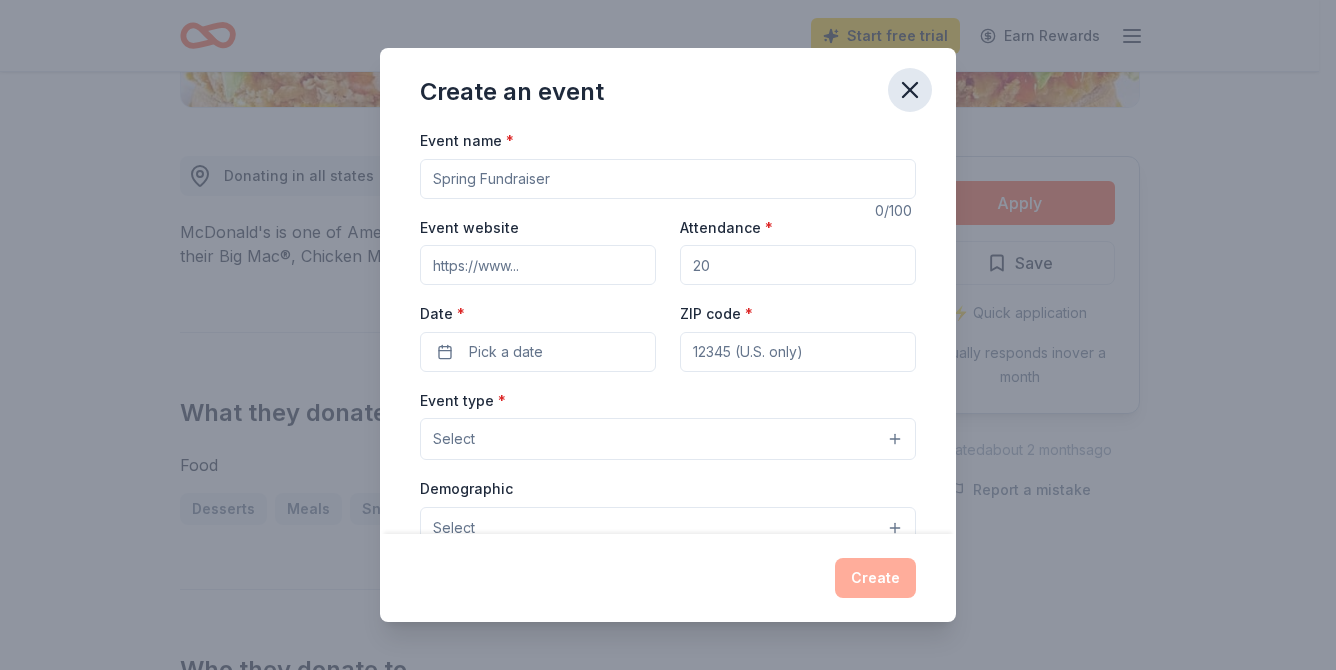 click 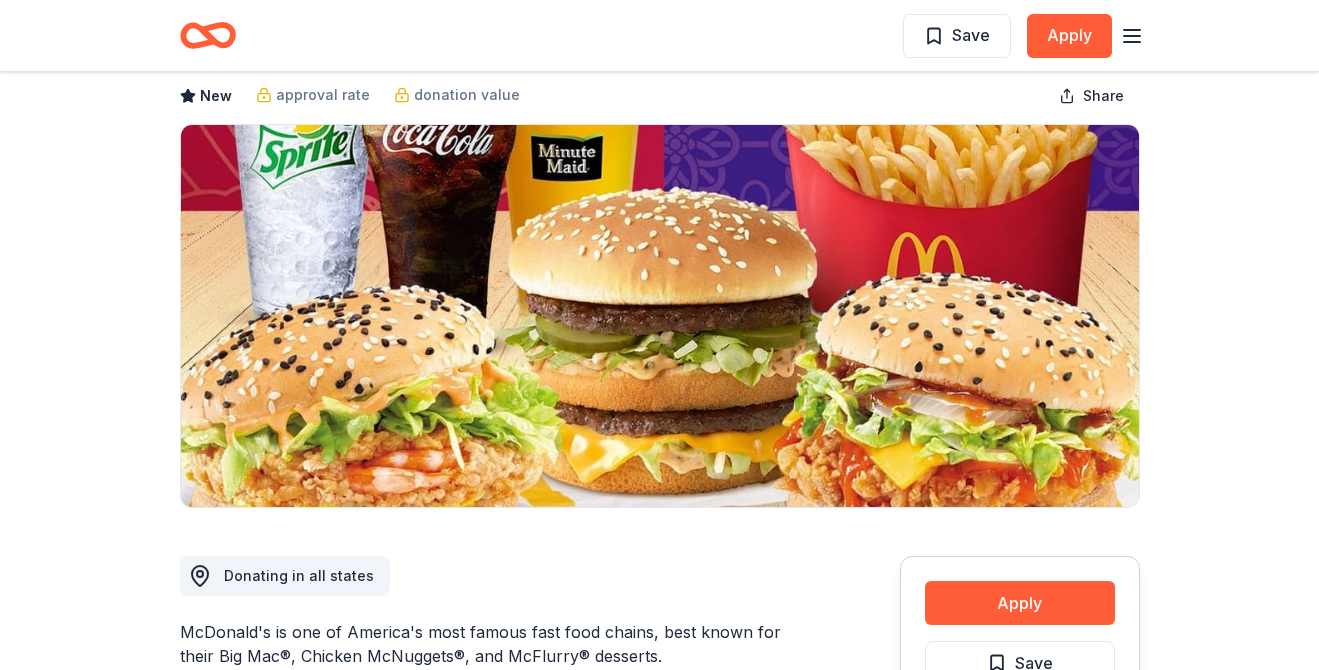 scroll, scrollTop: 0, scrollLeft: 0, axis: both 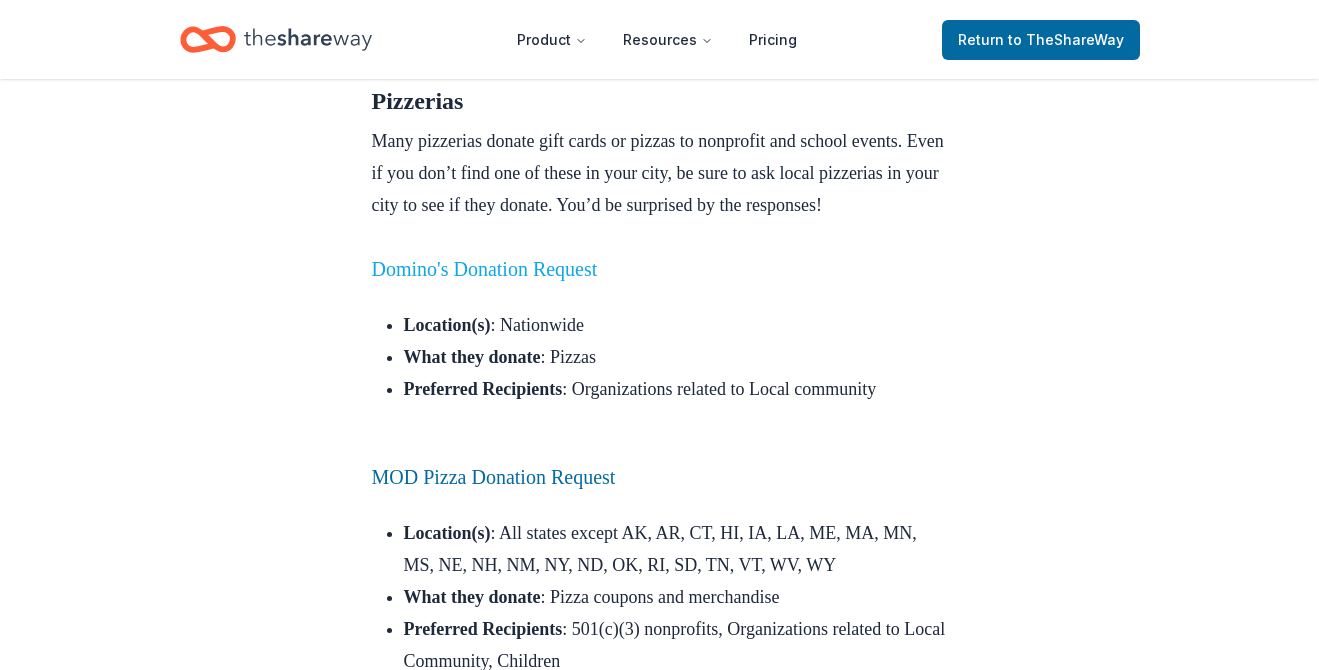 click on "Domino's Donation Request" at bounding box center [485, 269] 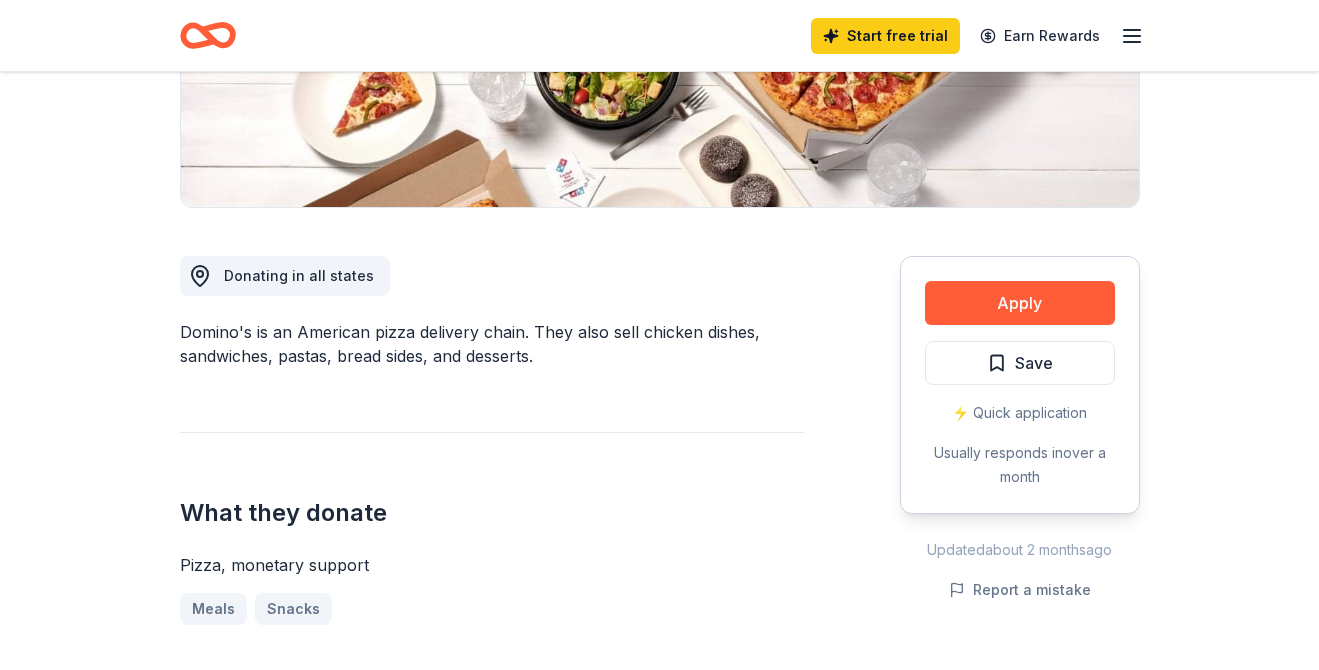 scroll, scrollTop: 500, scrollLeft: 0, axis: vertical 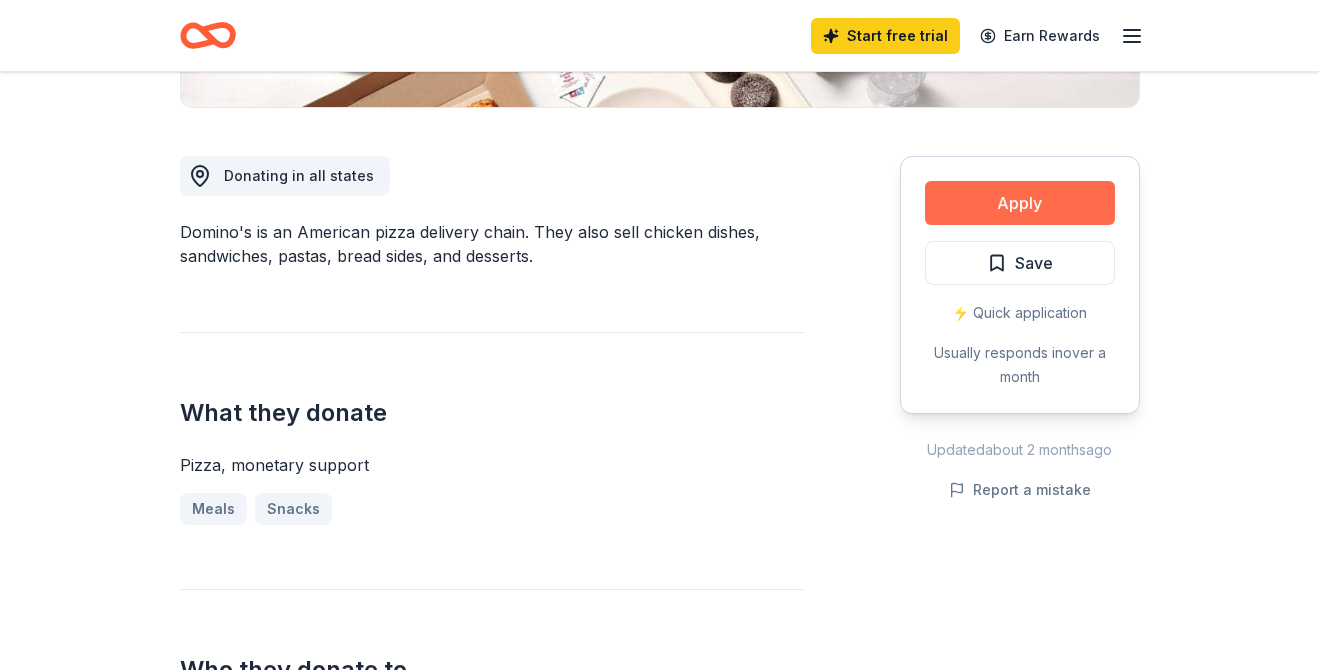 click on "Apply" at bounding box center [1020, 203] 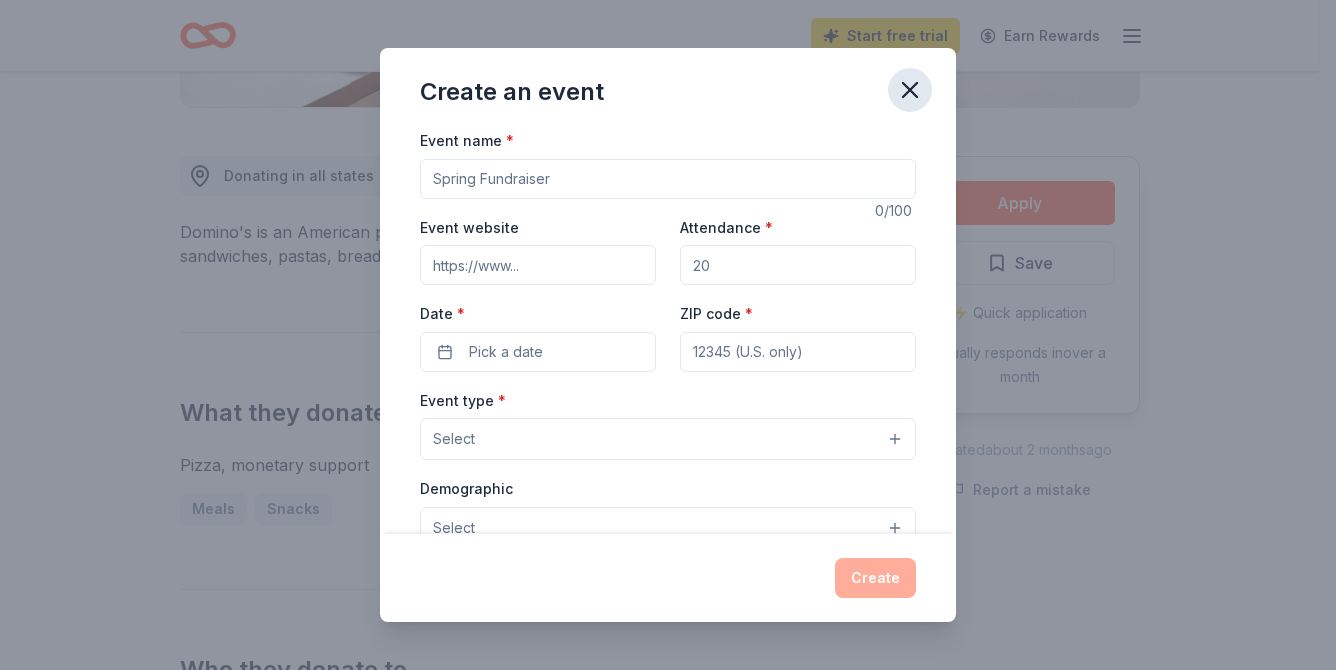 click 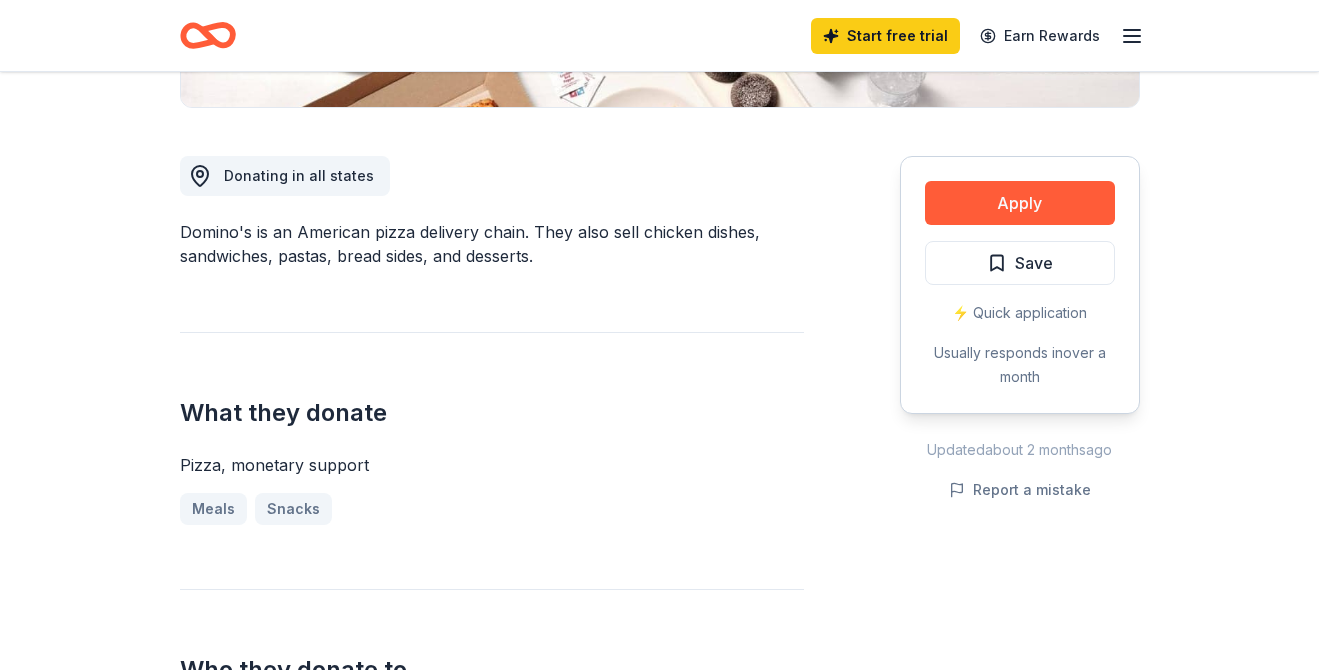 scroll, scrollTop: 300, scrollLeft: 0, axis: vertical 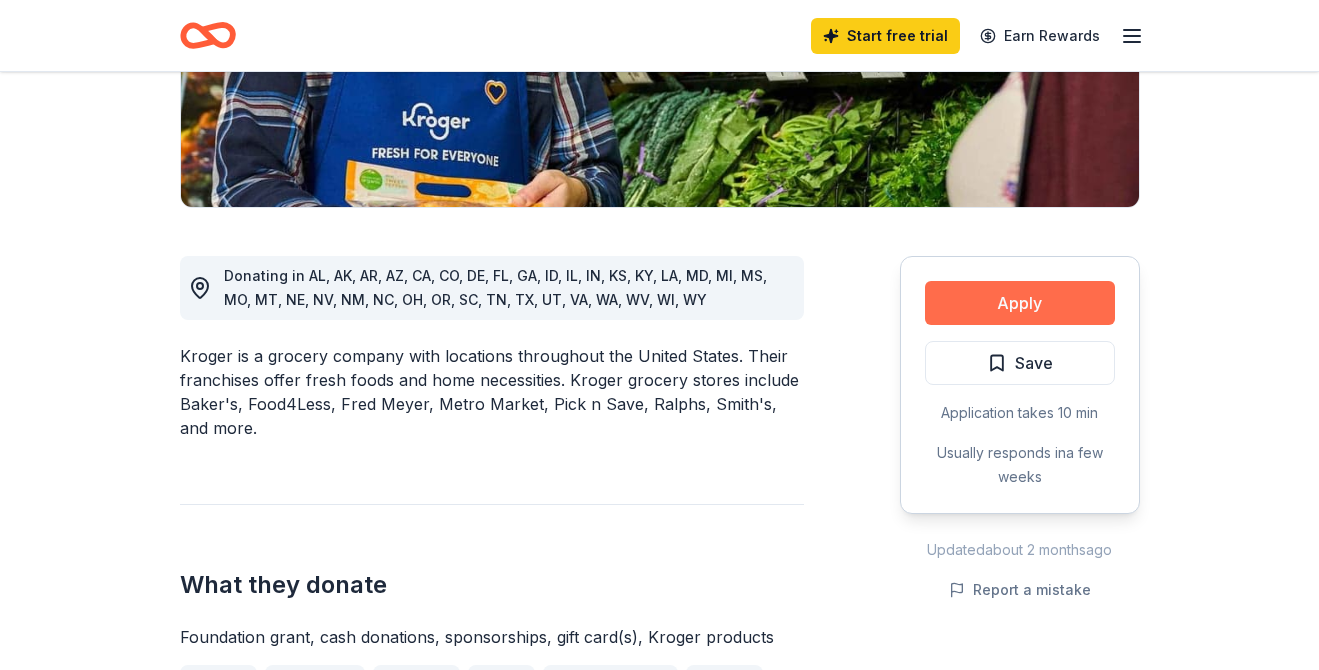 click on "Apply" at bounding box center [1020, 303] 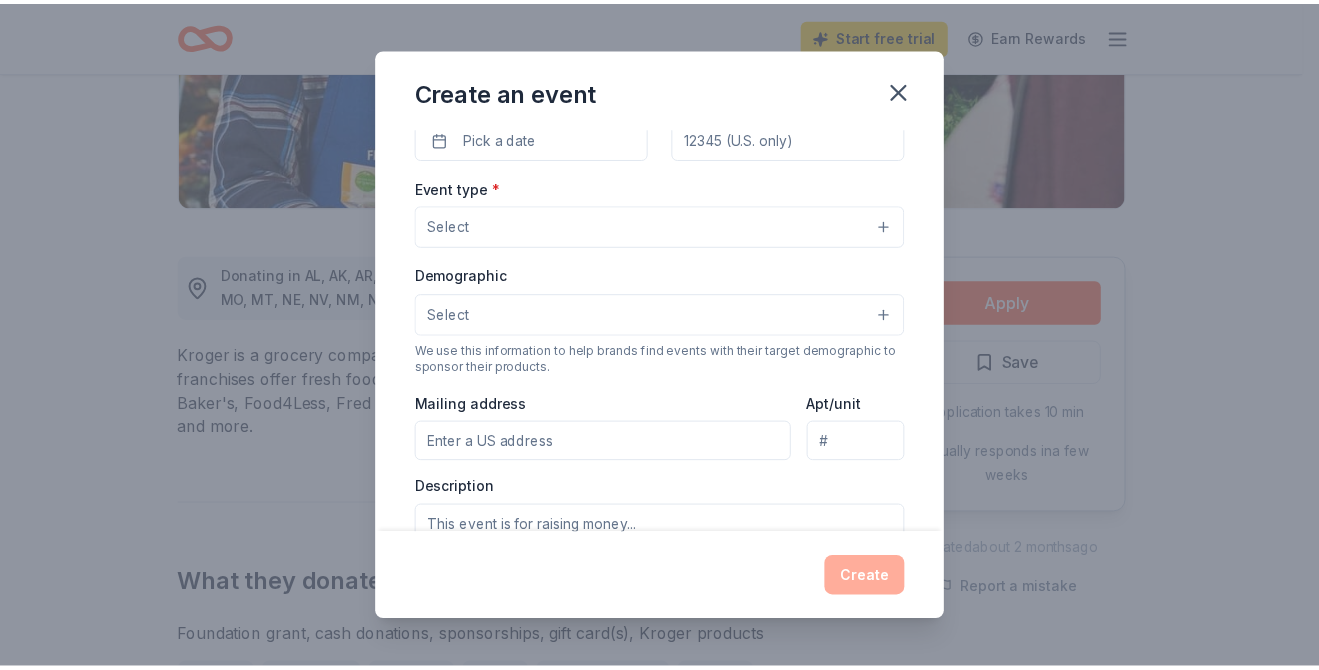 scroll, scrollTop: 0, scrollLeft: 0, axis: both 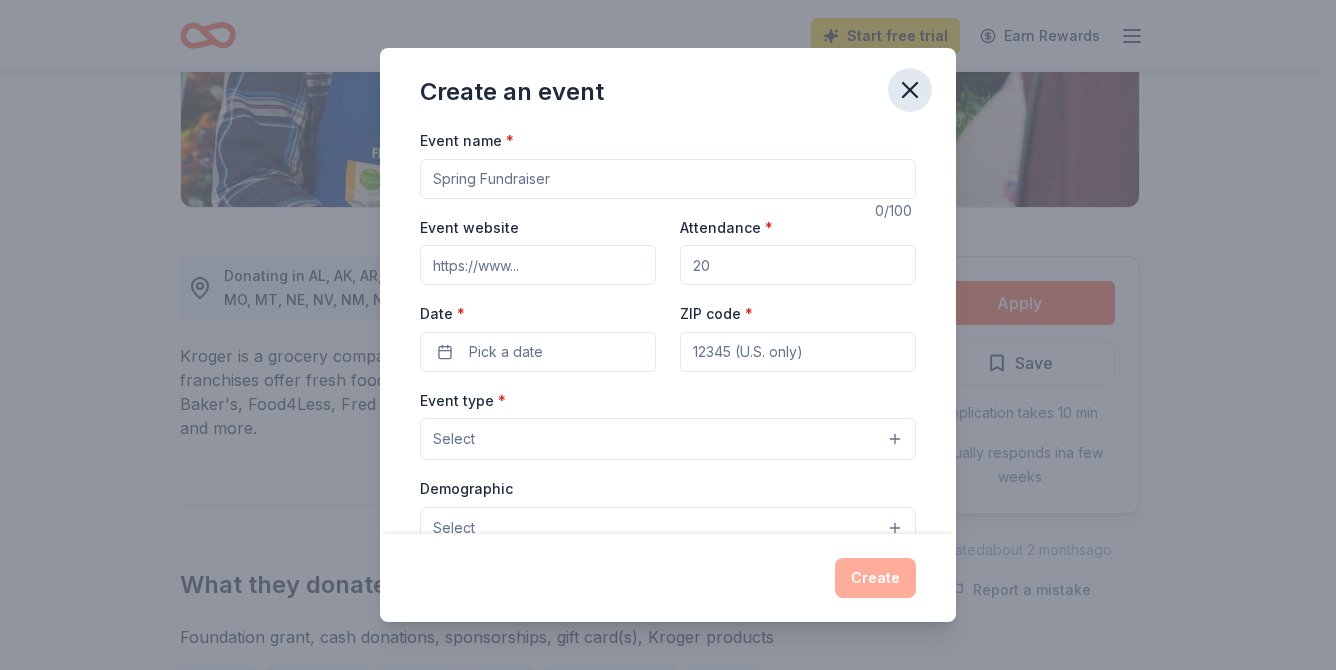 click 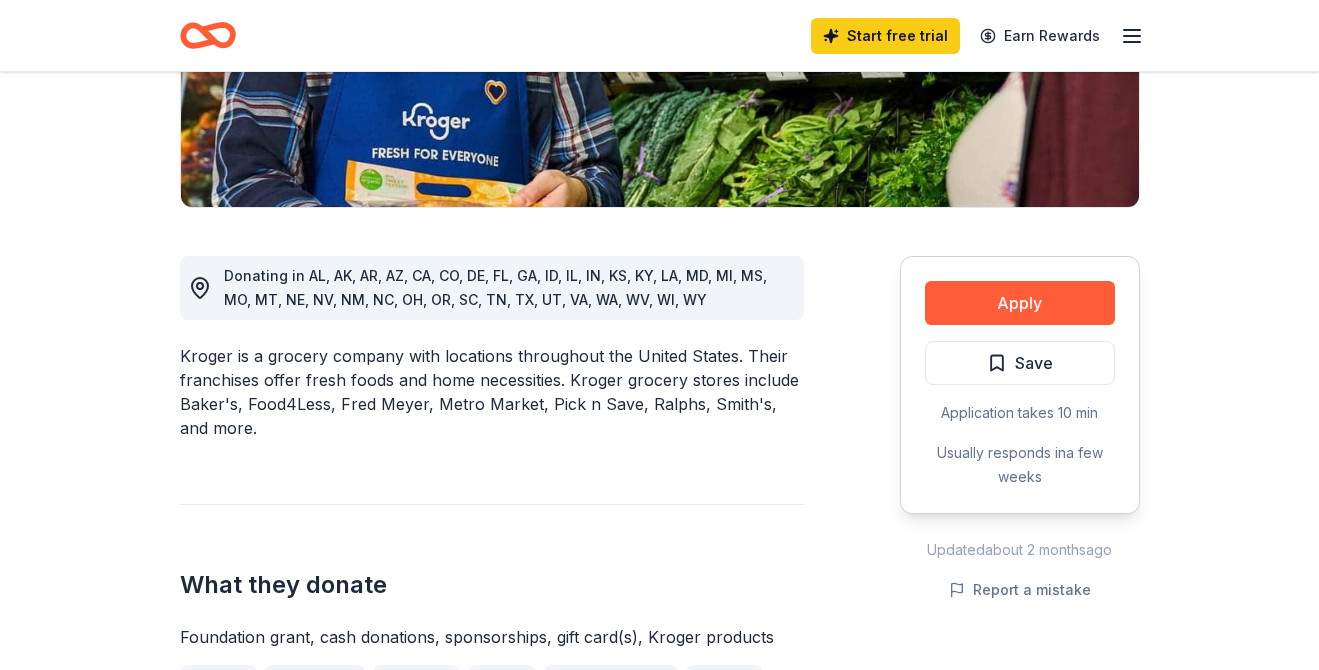 scroll, scrollTop: 100, scrollLeft: 0, axis: vertical 